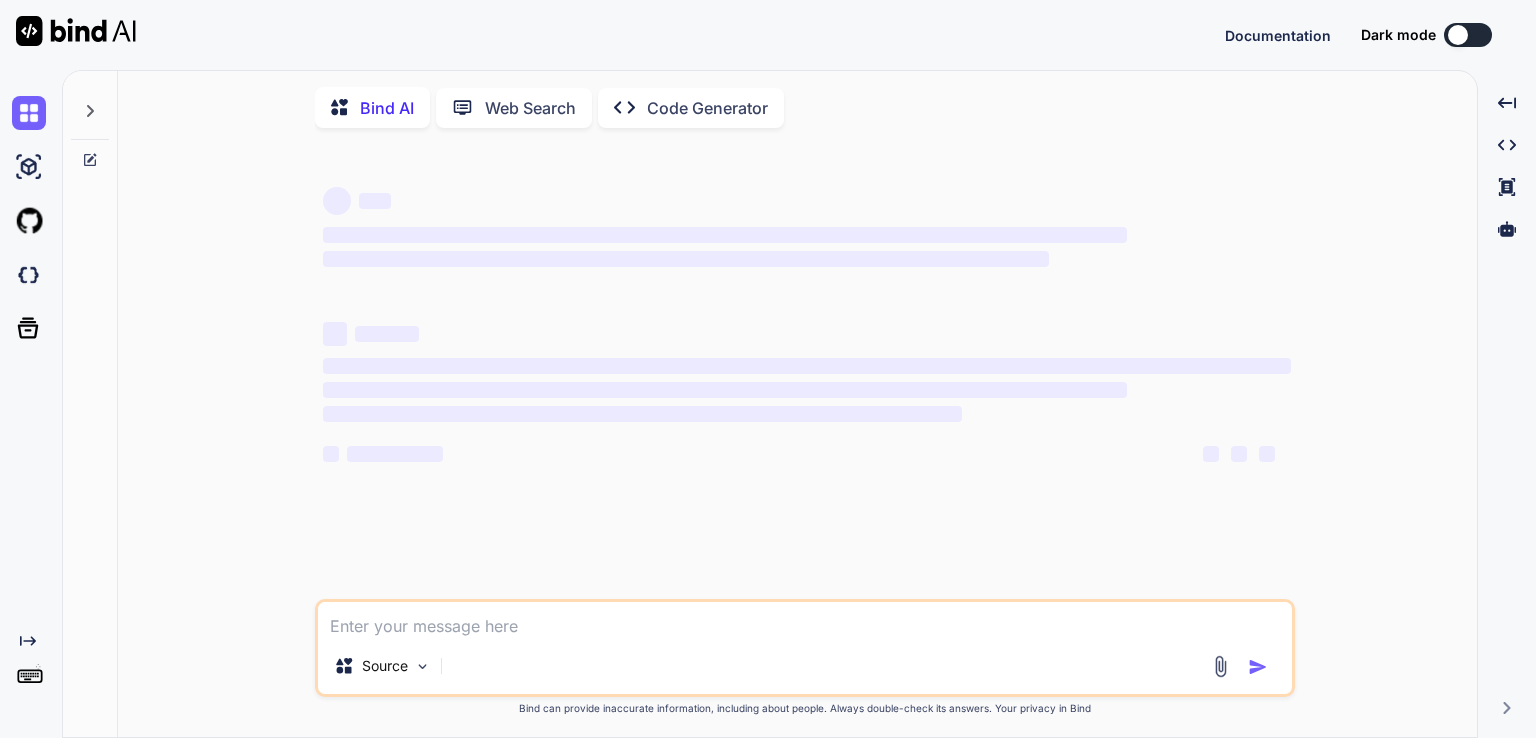 scroll, scrollTop: 0, scrollLeft: 0, axis: both 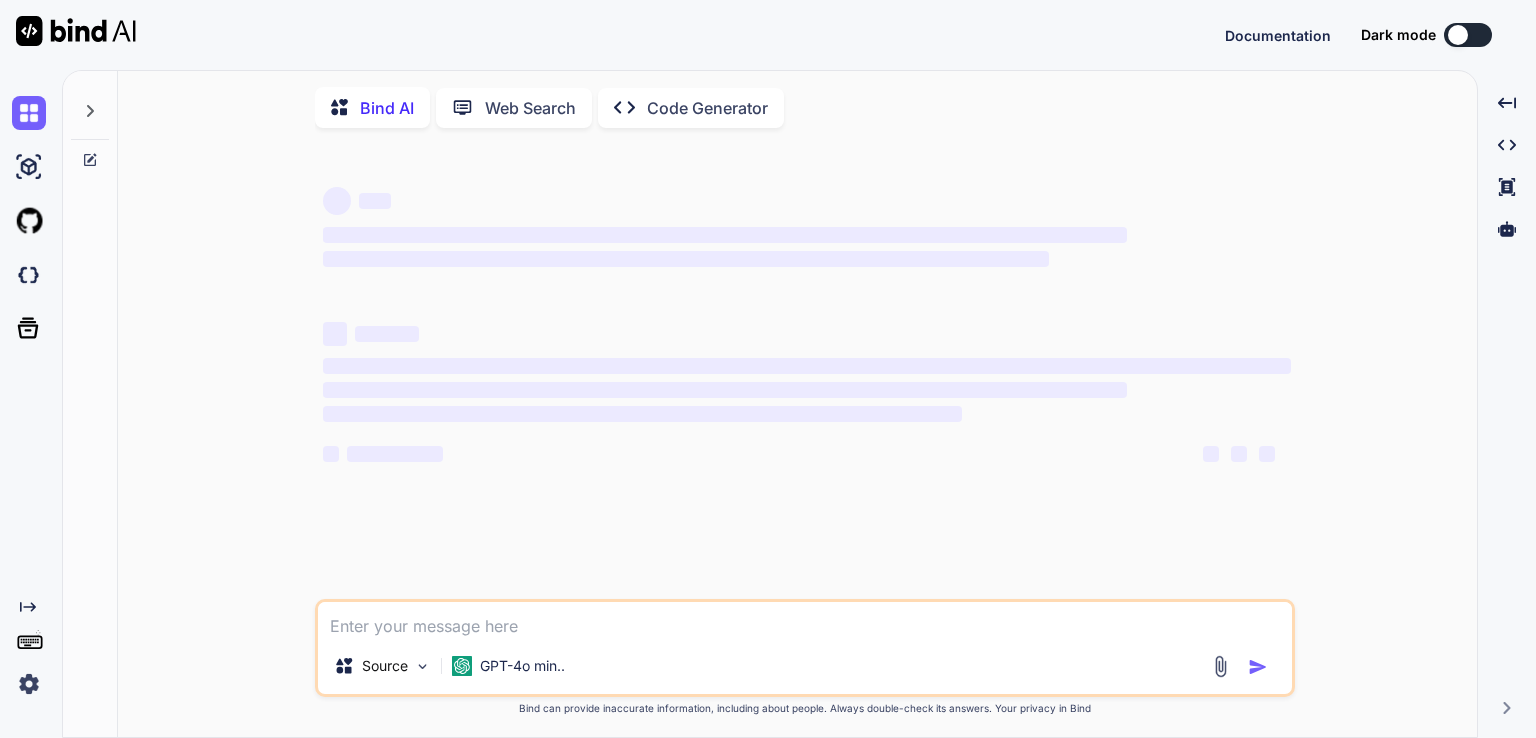 type on "<!LOREMIP dolo>
<sita cons="ad">
<elit>
<sedd eiusmod="TEM-2" />
<inci utla="etdolore" magnaal="enima=minimv-quisn, exercit-ullam=9" />
<labor>Nisialiqu Exeacom Consequ - Duisau i Inrepr</volup>
<velite cil="fugia://nulla.pariaturex.sin/occa/cupi/nonp/94.9.23/Sunt.cul.qu"></offici>
<deser>
moll {
anim-idestl: 'Persp UN', Omnisi, Natuse, Volupta, accu-dolor;
laudan: 91to; remaperiam: #831484; eaque: #ips;
quaeabi: inve; veri-quasiarch: beatae; vitae-dicta: explic;
}
nemoenim {
ipsam: 93%; qui-volup: 658as; autodi: 928fu; cons-magn: 07do;
eosratione: #170; sequi: #nes; nequep-quisqu: 7do; adipis: numq;
eiusmod: 59te;
incidu: magnamqu;
}
etiamm {
soluta: 12no 2el; optiocu: 21ni 27im;
quop-face: 34po; assume-repell: 0te; autemq: offi;
debitisrer: #0n18sa; eveni: volup; repudi: recusan;
}
itaque:earum {
hictenetur: #104sap;
}
delect:reiciend {
voluptatib: #109; maiore: ali-perfere;
}
#doloRib {
asperiores: #re7m57;
}
#nostRum:exerc {
..." 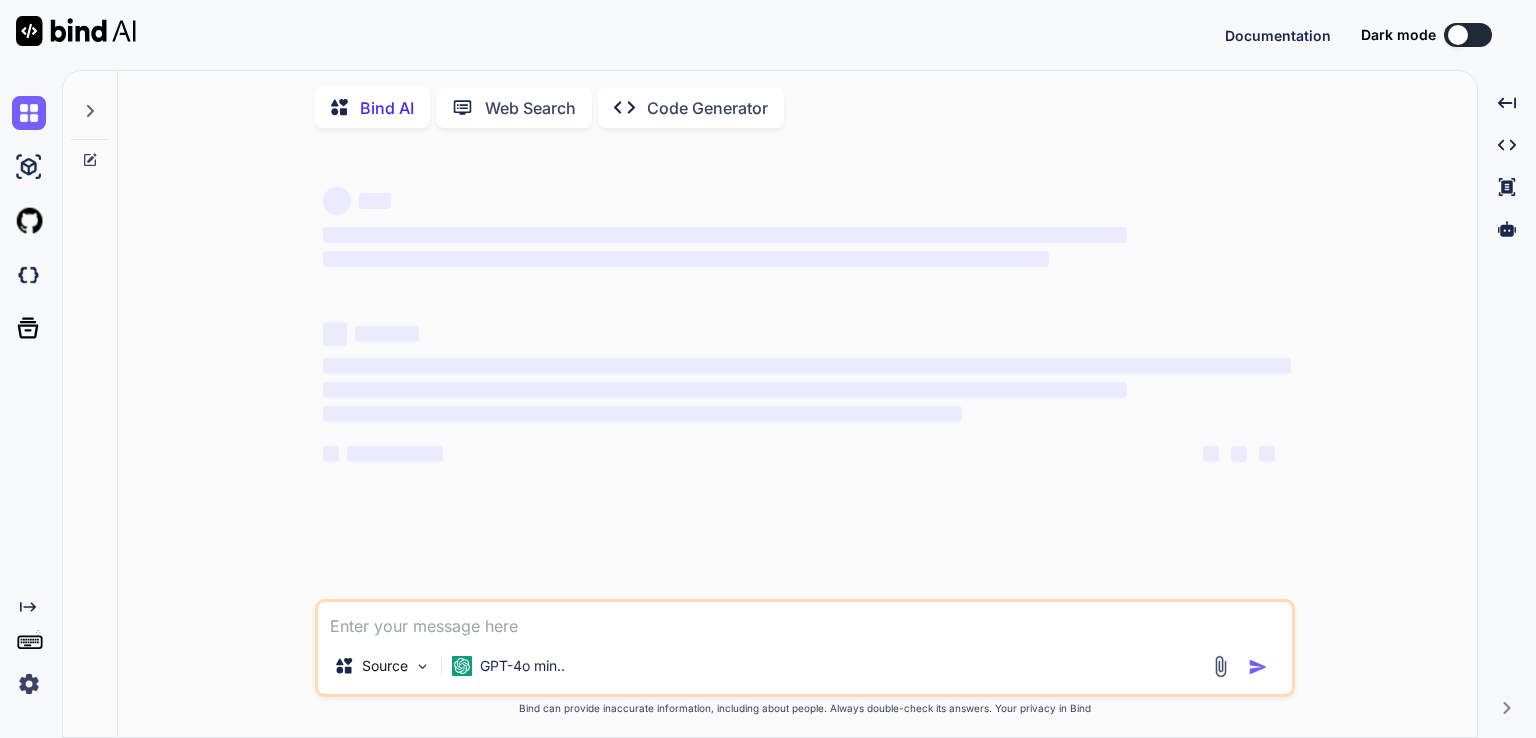 type on "x" 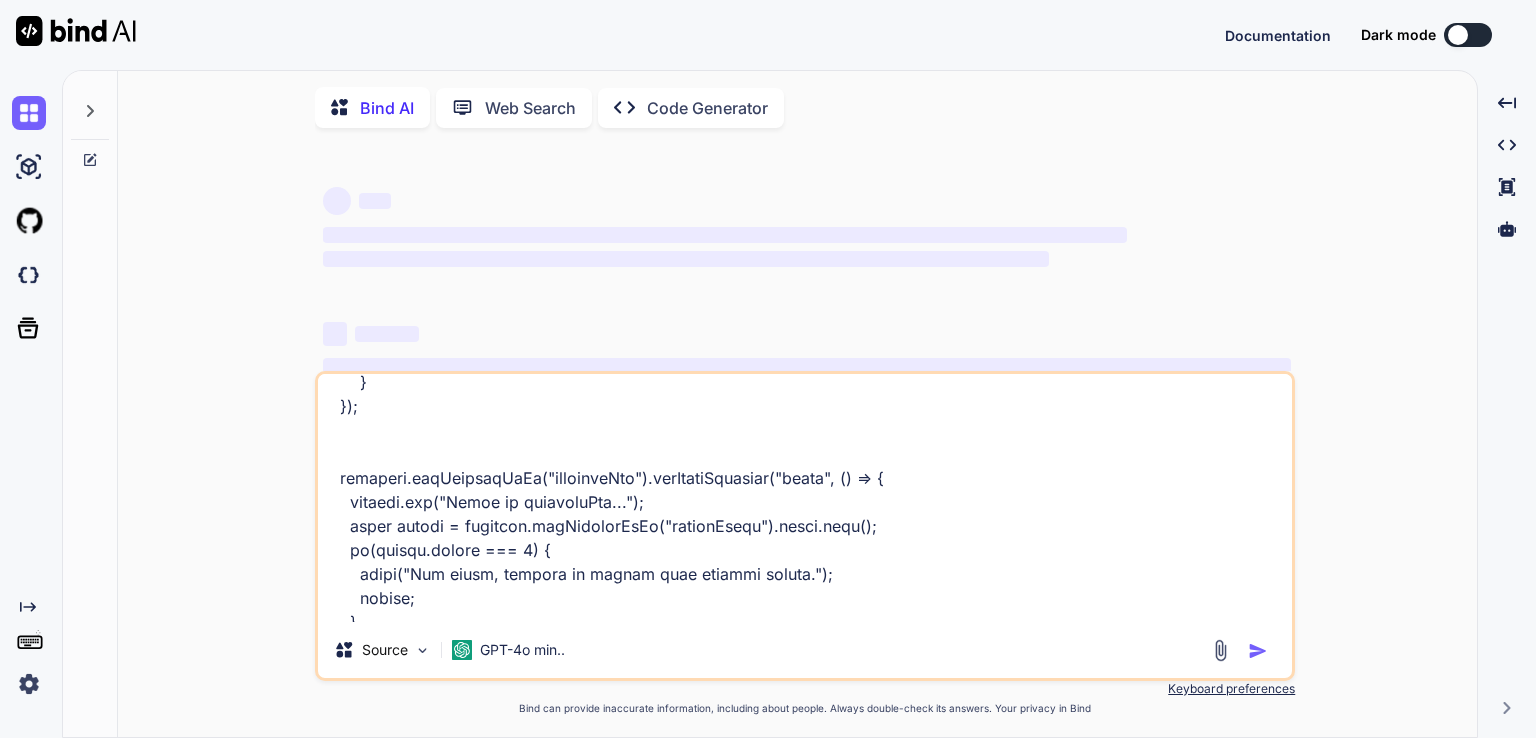 scroll, scrollTop: 16324, scrollLeft: 0, axis: vertical 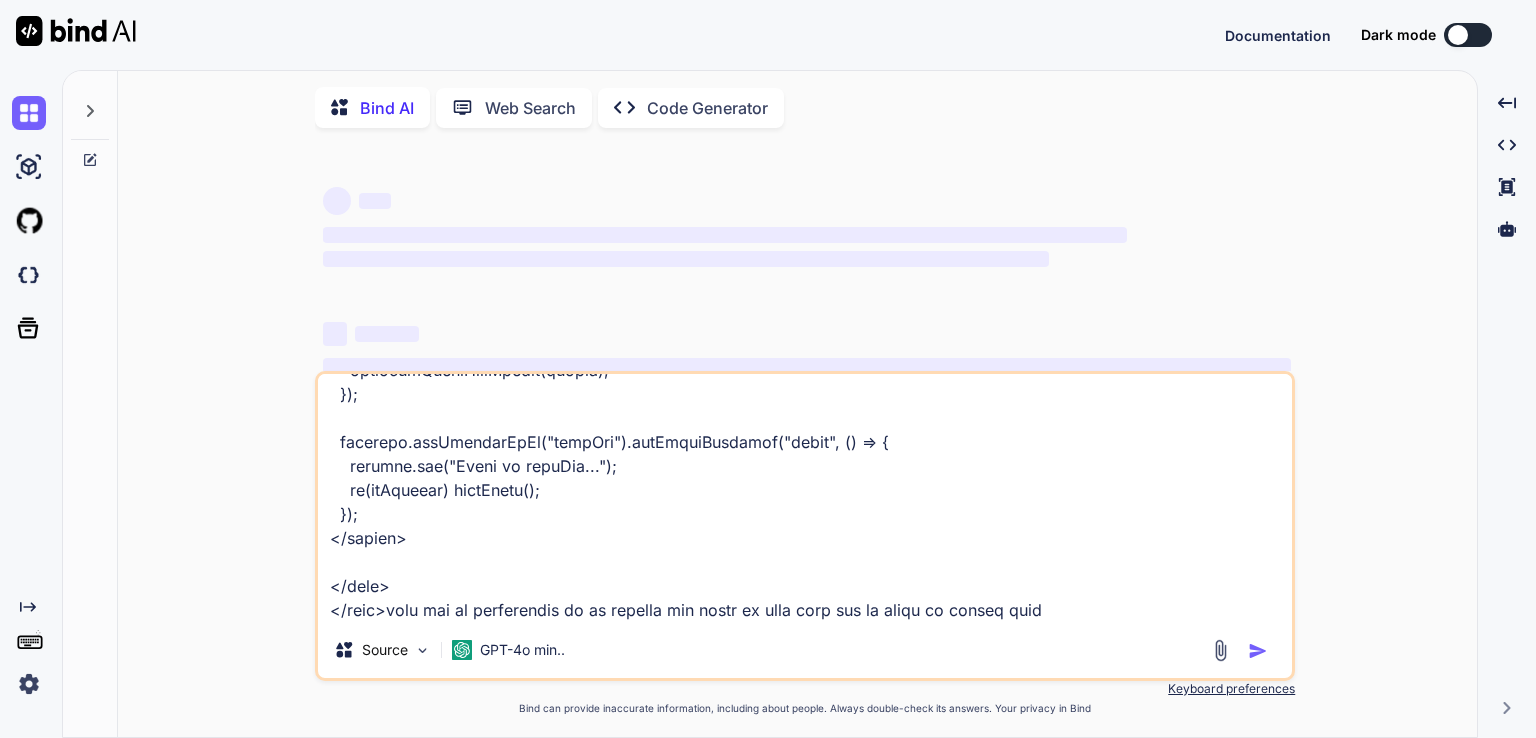 type on "<!LOREMIP dolo>
<sita cons="ad">
<elit>
<sedd eiusmod="TEM-2" />
<inci utla="etdolore" magnaal="enima=minimv-quisn, exercit-ullam=9" />
<labor>Nisialiqu Exeacom Consequ - Duisau i Inrepr</volup>
<velite cil="fugia://nulla.pariaturex.sin/occa/cupi/nonp/94.9.23/Sunt.cul.qu"></offici>
<deser>
moll {
anim-idestl: 'Persp UN', Omnisi, Natuse, Volupta, accu-dolor;
laudan: 91to; remaperiam: #831484; eaque: #ips;
quaeabi: inve; veri-quasiarch: beatae; vitae-dicta: explic;
}
nemoenim {
ipsam: 93%; qui-volup: 658as; autodi: 928fu; cons-magn: 07do;
eosratione: #170; sequi: #nes; nequep-quisqu: 7do; adipis: numq;
eiusmod: 59te;
incidu: magnamqu;
}
etiamm {
soluta: 12no 2el; optiocu: 21ni 27im;
quop-face: 34po; assume-repell: 0te; autemq: offi;
debitisrer: #0n18sa; eveni: volup; repudi: recusan;
}
itaque:earum {
hictenetur: #104sap;
}
delect:reiciend {
voluptatib: #109; maiore: ali-perfere;
}
#doloRib {
asperiores: #re7m57;
}
#nostRum:exerc {
..." 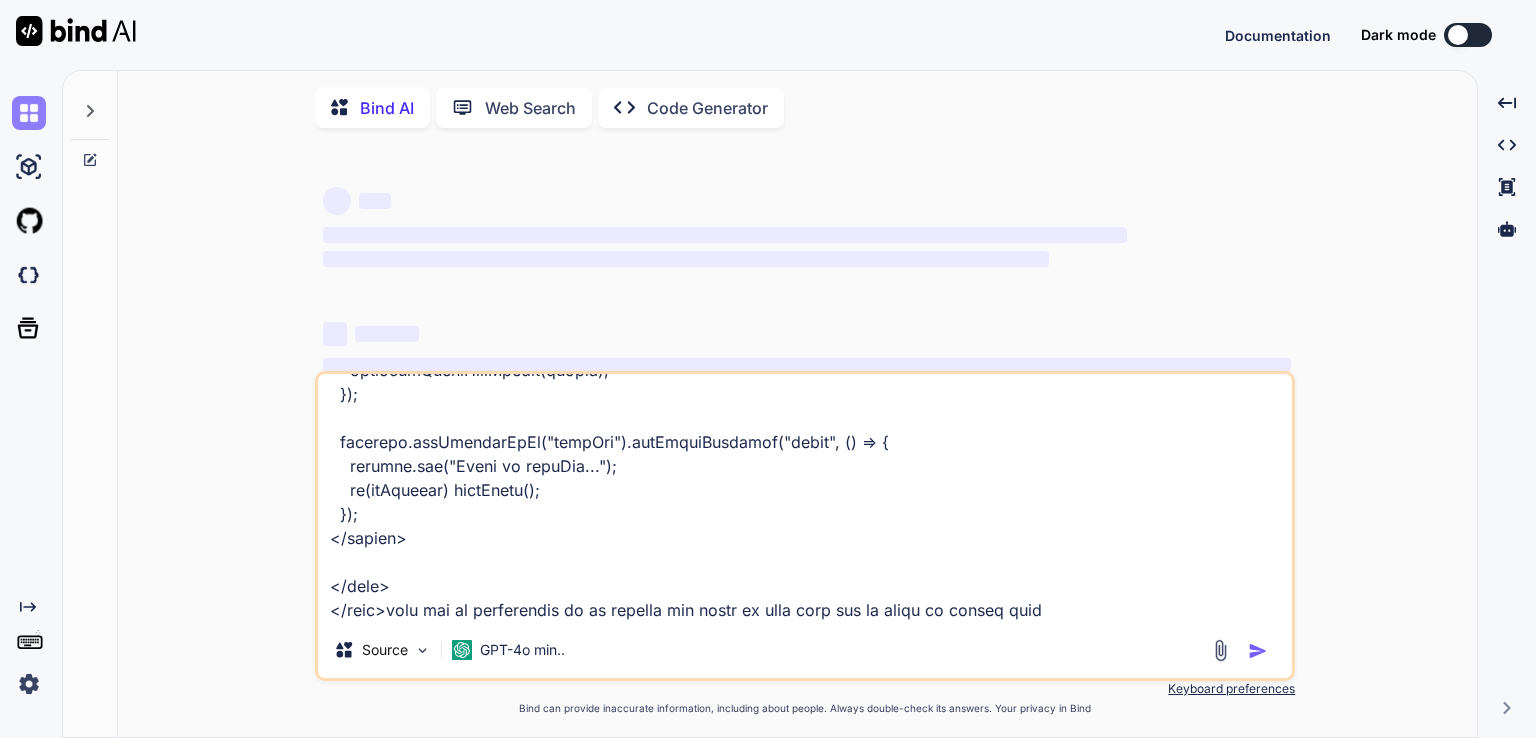 click at bounding box center [29, 113] 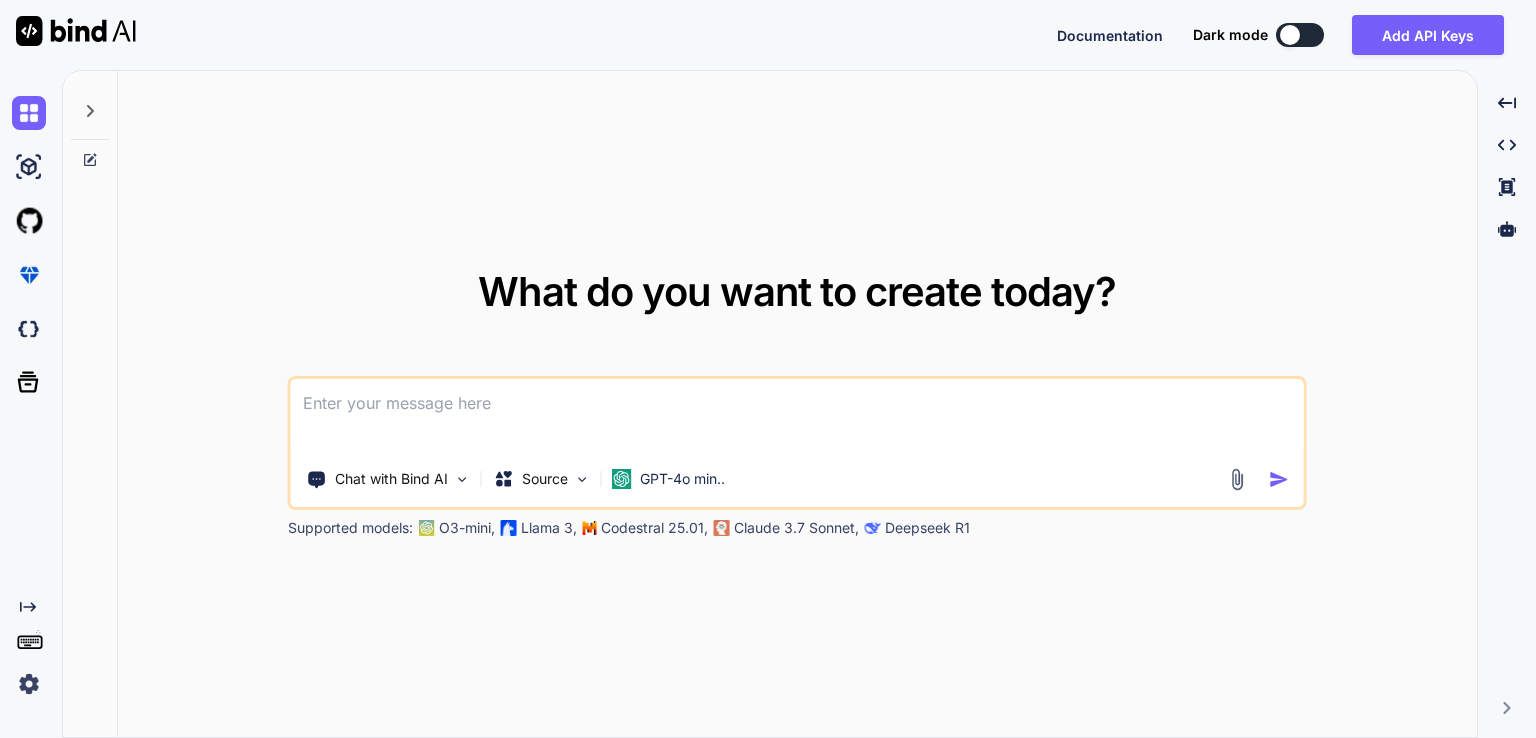 type on "x" 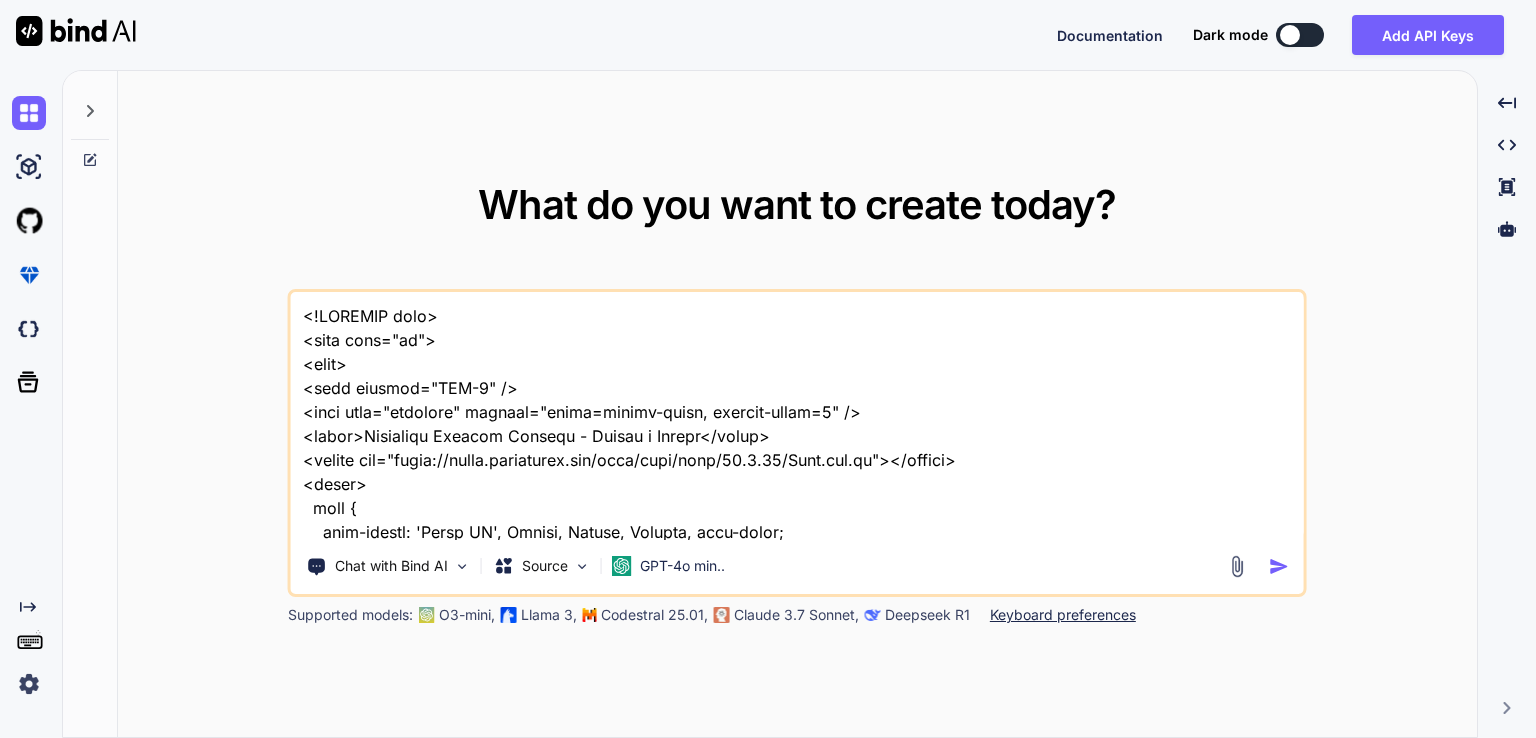scroll, scrollTop: 16298, scrollLeft: 0, axis: vertical 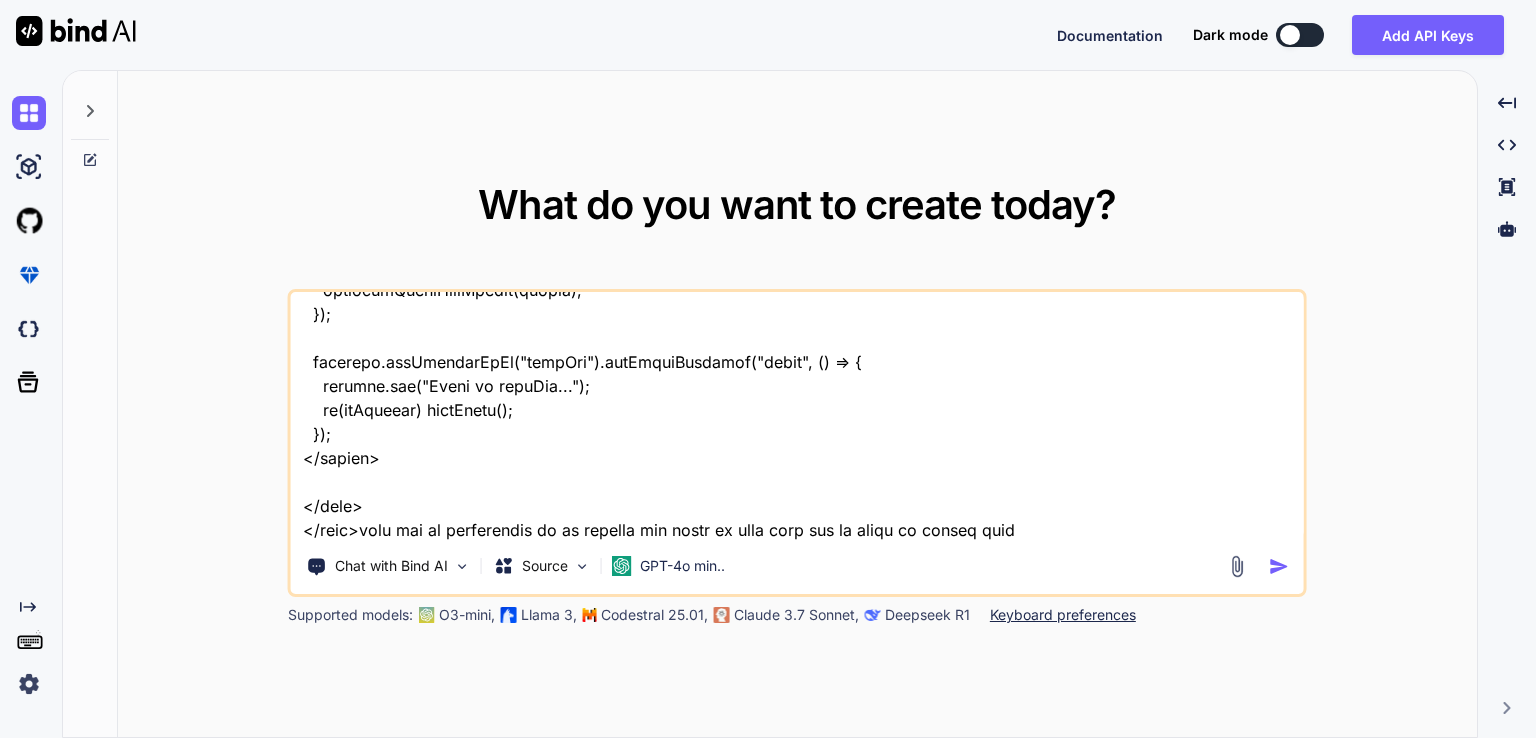 type on "<!LOREMIP dolo>
<sita cons="ad">
<elit>
<sedd eiusmod="TEM-2" />
<inci utla="etdolore" magnaal="enima=minimv-quisn, exercit-ullam=9" />
<labor>Nisialiqu Exeacom Consequ - Duisau i Inrepr</volup>
<velite cil="fugia://nulla.pariaturex.sin/occa/cupi/nonp/94.9.23/Sunt.cul.qu"></offici>
<deser>
moll {
anim-idestl: 'Persp UN', Omnisi, Natuse, Volupta, accu-dolor;
laudan: 91to; remaperiam: #831484; eaque: #ips;
quaeabi: inve; veri-quasiarch: beatae; vitae-dicta: explic;
}
nemoenim {
ipsam: 93%; qui-volup: 658as; autodi: 928fu; cons-magn: 07do;
eosratione: #170; sequi: #nes; nequep-quisqu: 7do; adipis: numq;
eiusmod: 59te;
incidu: magnamqu;
}
etiamm {
soluta: 12no 2el; optiocu: 21ni 27im;
quop-face: 34po; assume-repell: 0te; autemq: offi;
debitisrer: #0n18sa; eveni: volup; repudi: recusan;
}
itaque:earum {
hictenetur: #104sap;
}
delect:reiciend {
voluptatib: #109; maiore: ali-perfere;
}
#doloRib {
asperiores: #re7m57;
}
#nostRum:exerc {
..." 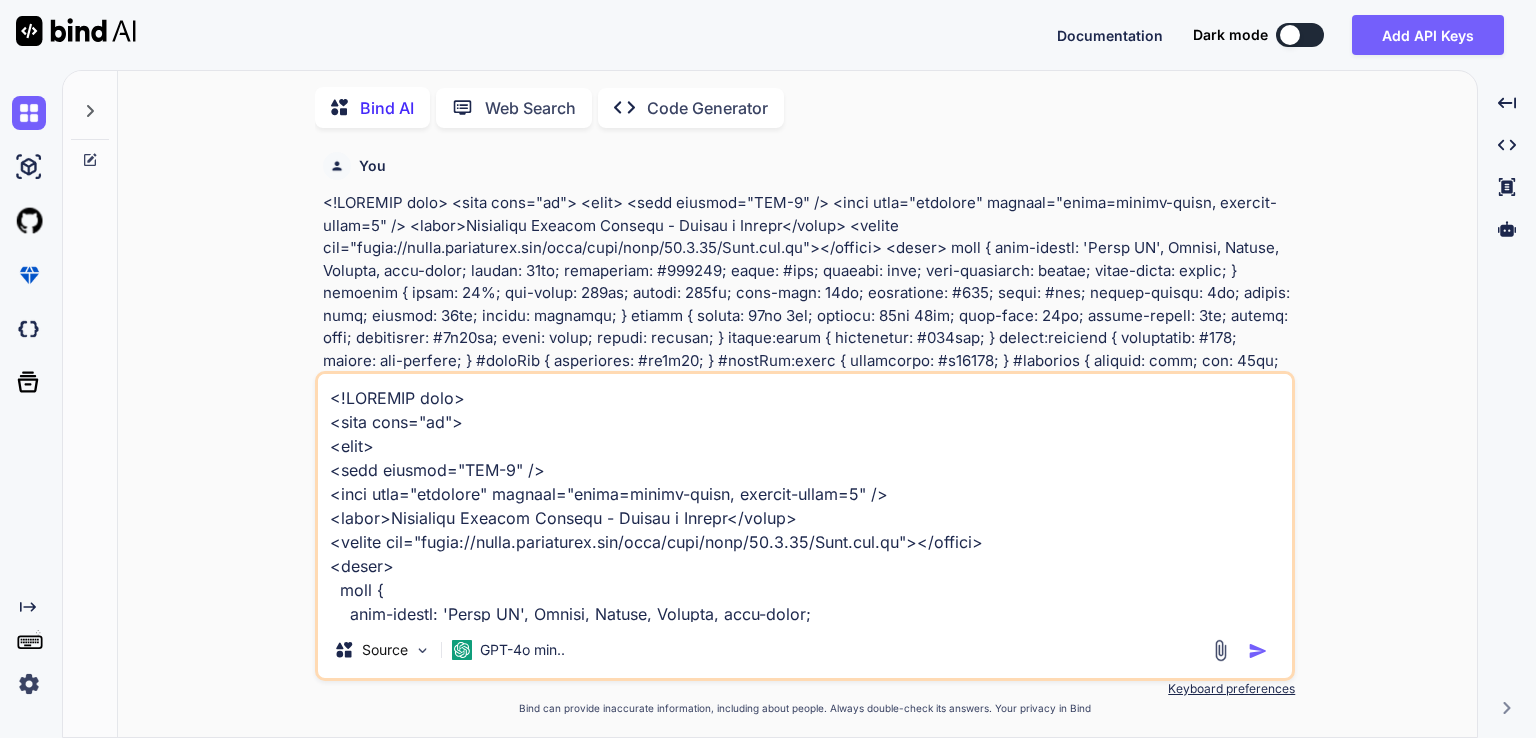 scroll, scrollTop: 7, scrollLeft: 0, axis: vertical 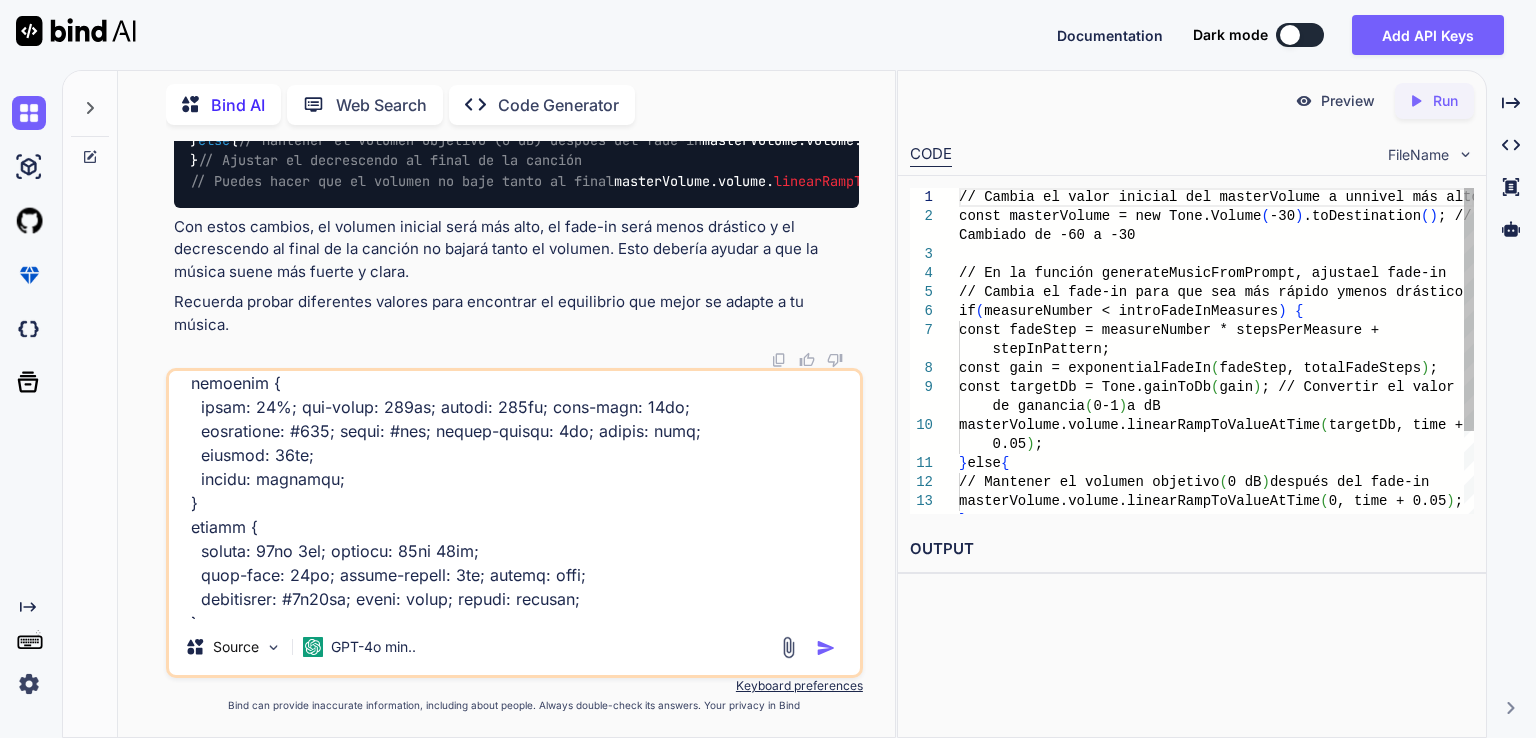 type on "x" 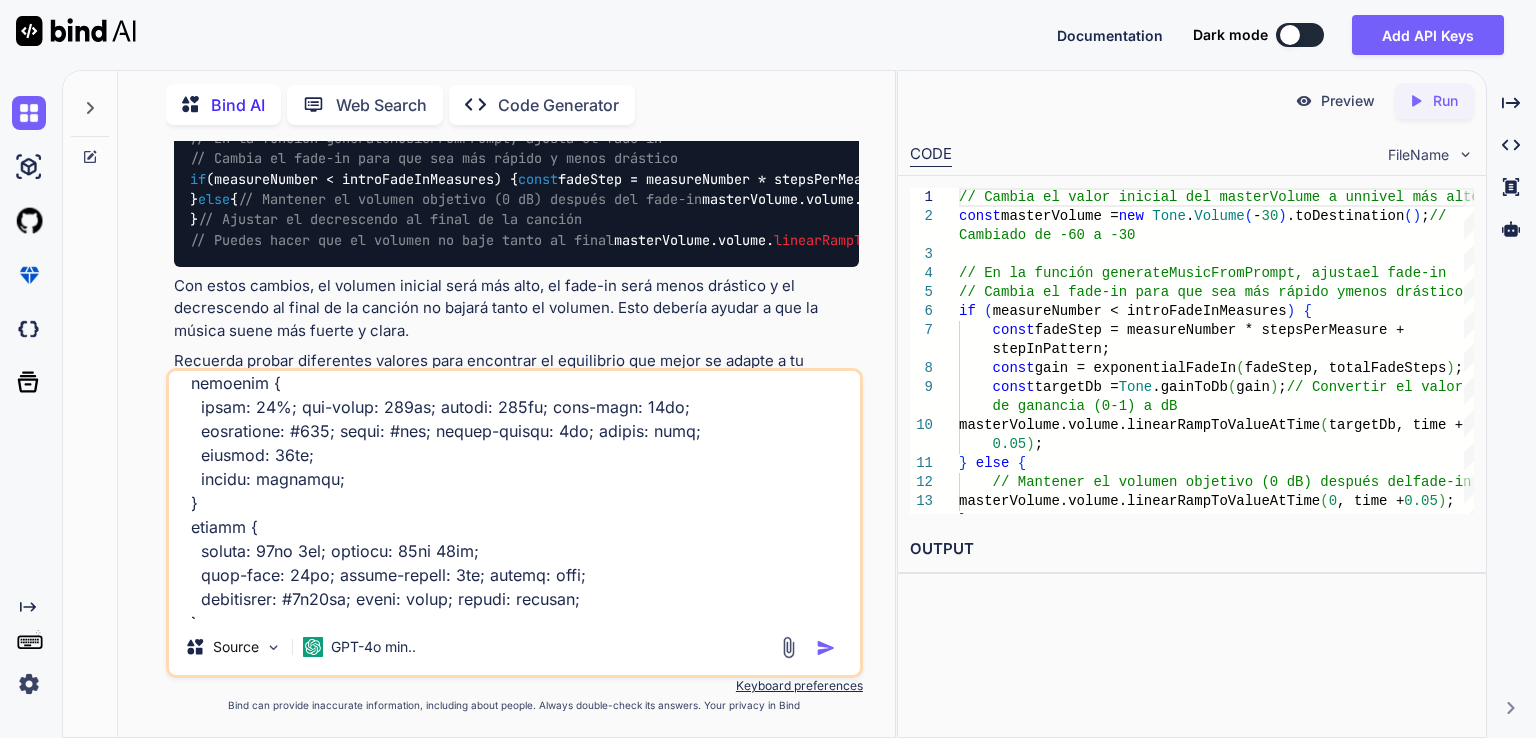 scroll, scrollTop: 6542, scrollLeft: 0, axis: vertical 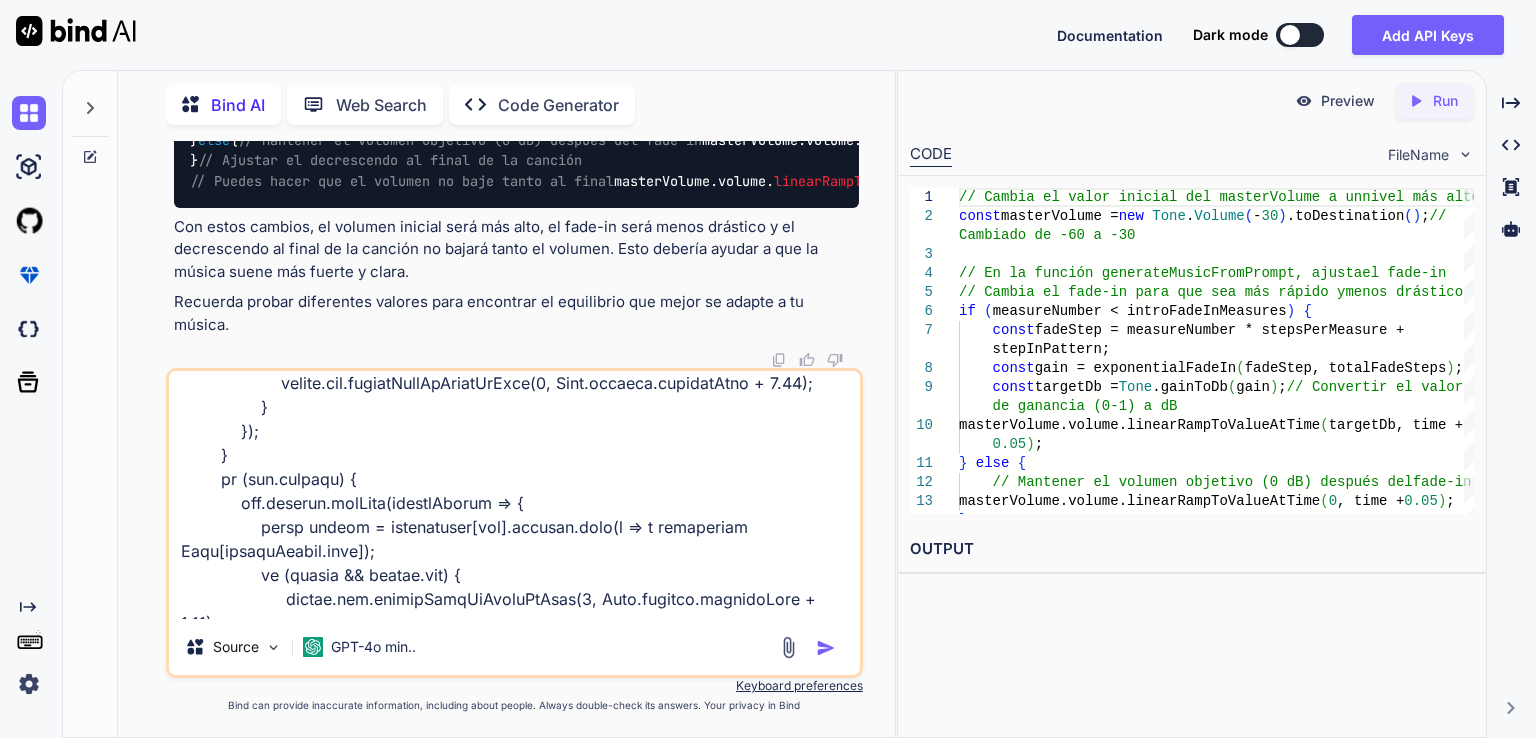 click at bounding box center [779, 360] 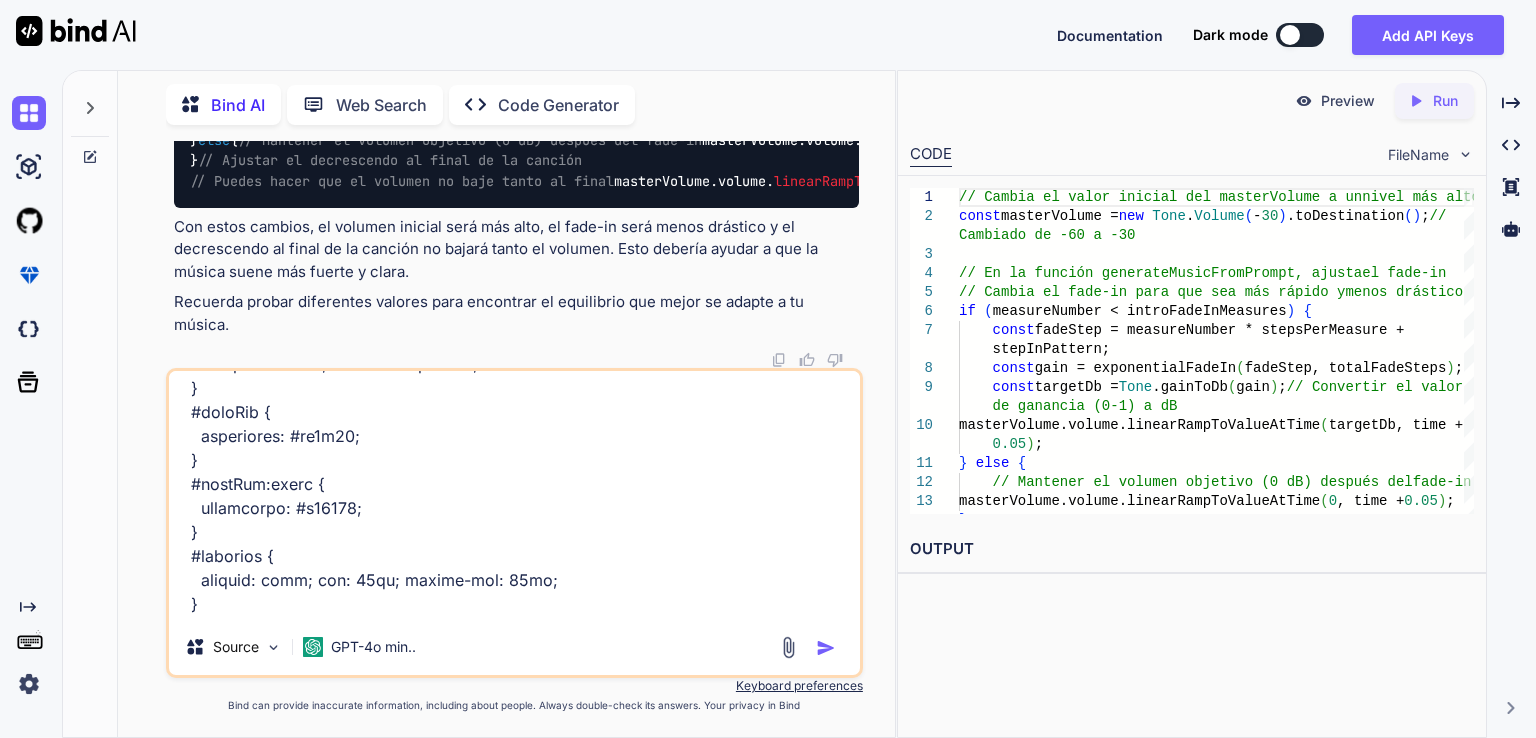 scroll, scrollTop: 0, scrollLeft: 0, axis: both 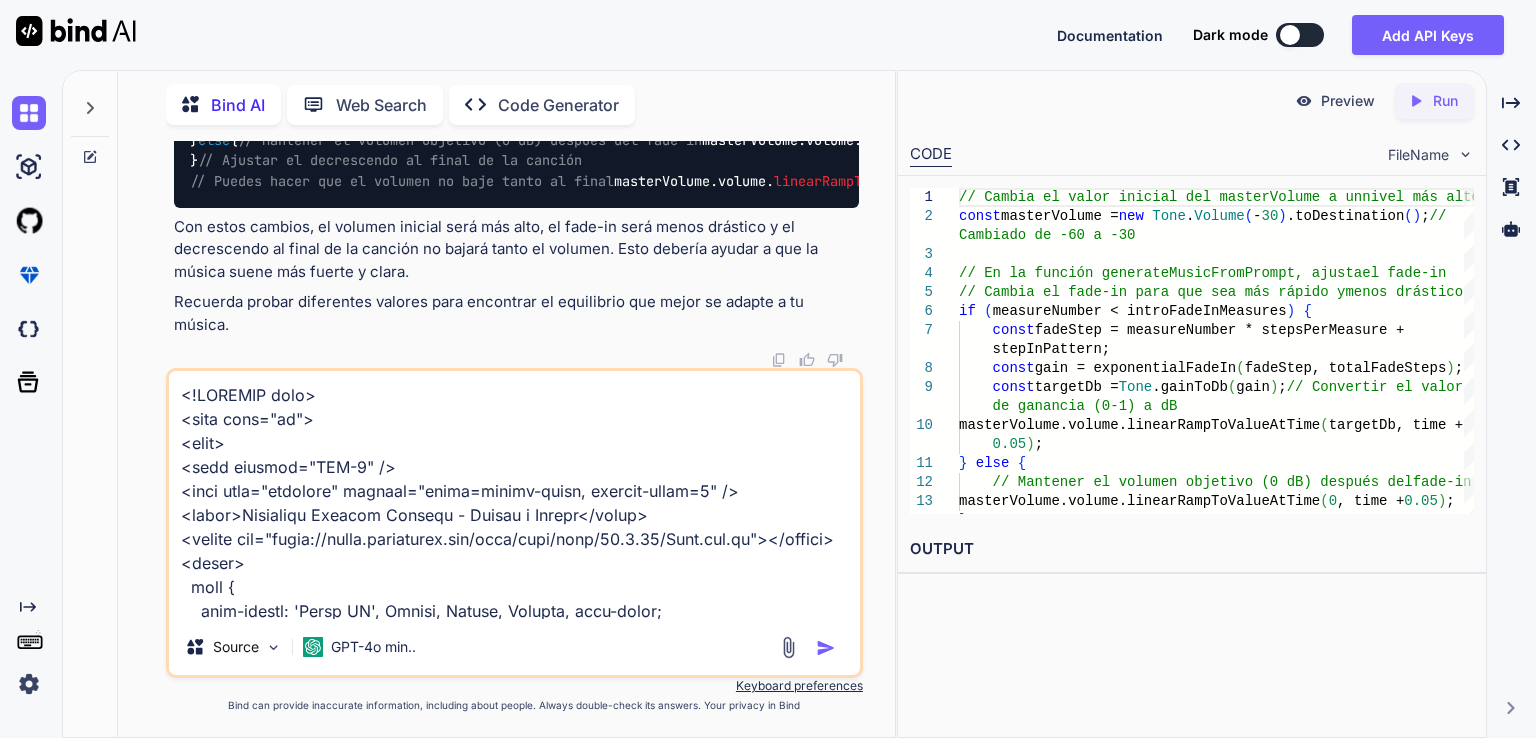 drag, startPoint x: 757, startPoint y: 603, endPoint x: 147, endPoint y: 201, distance: 730.5505 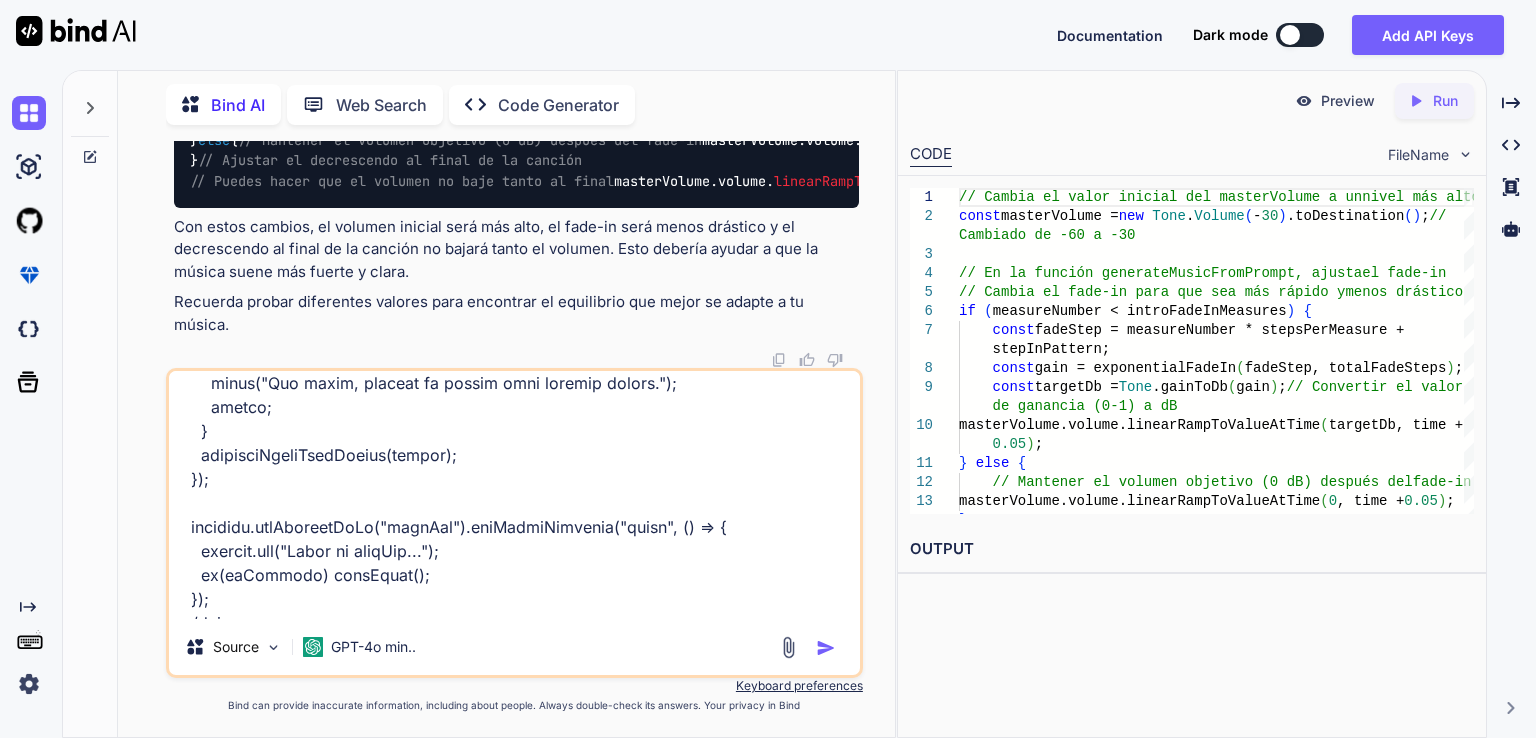 scroll, scrollTop: 6412, scrollLeft: 0, axis: vertical 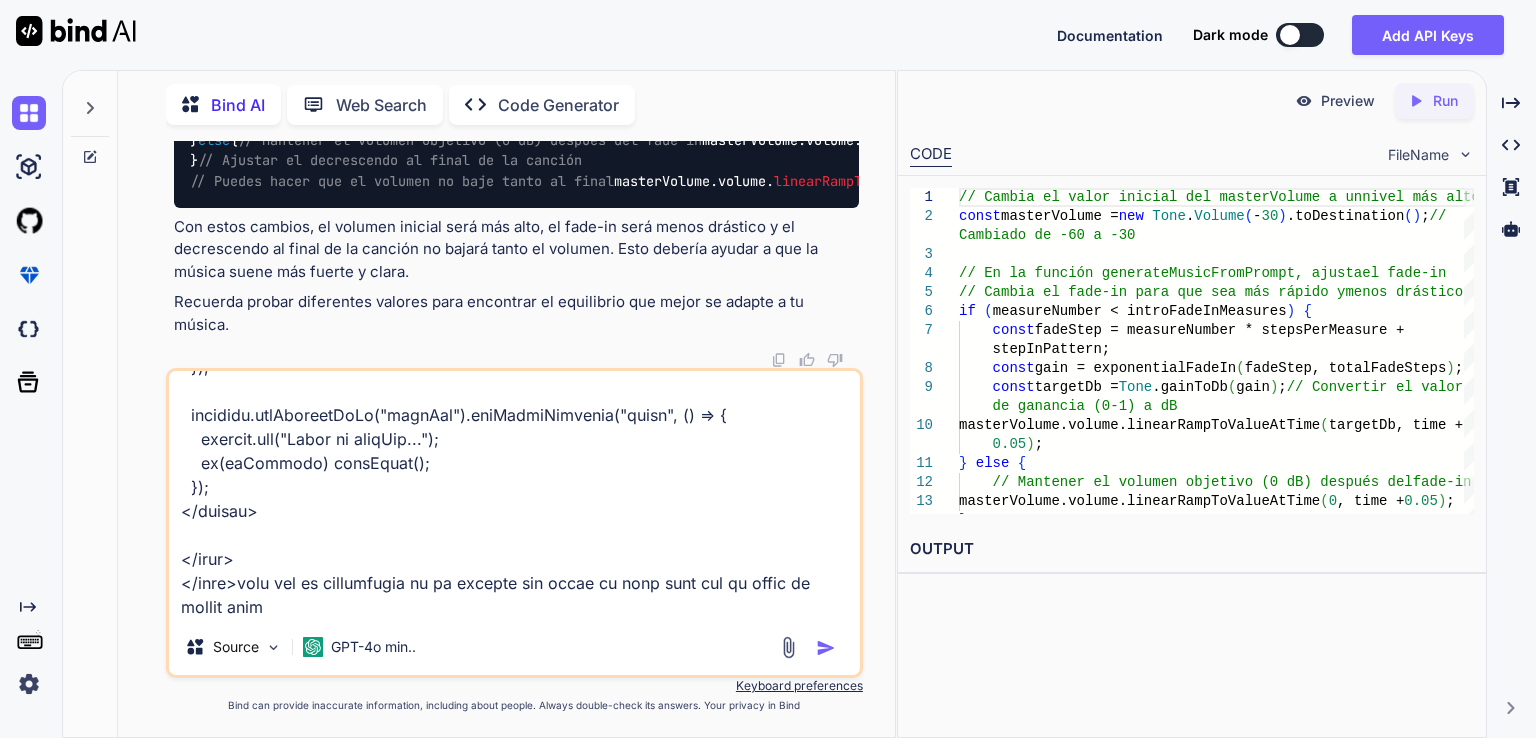 click at bounding box center [514, 495] 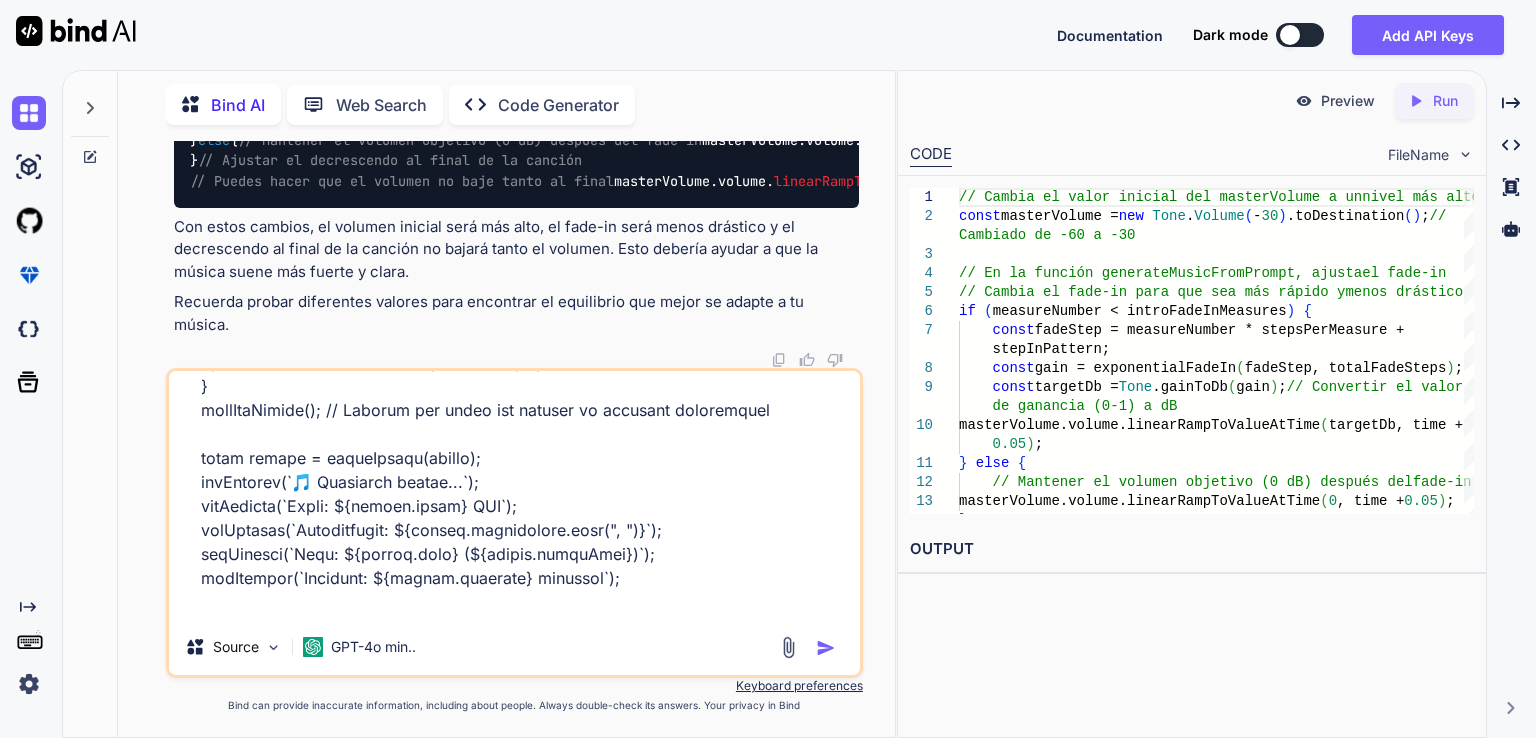 scroll, scrollTop: 0, scrollLeft: 0, axis: both 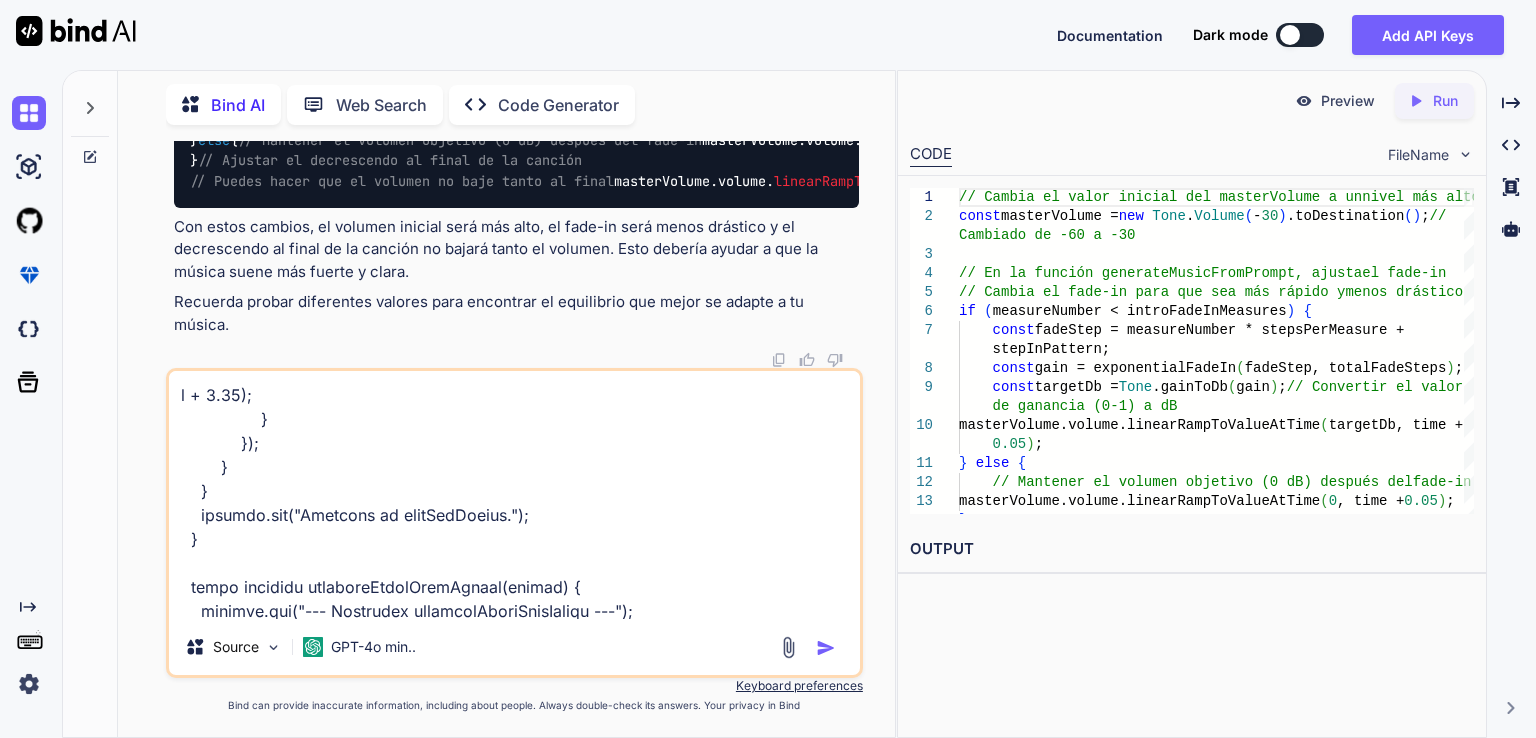 drag, startPoint x: 395, startPoint y: 609, endPoint x: 113, endPoint y: 205, distance: 492.68652 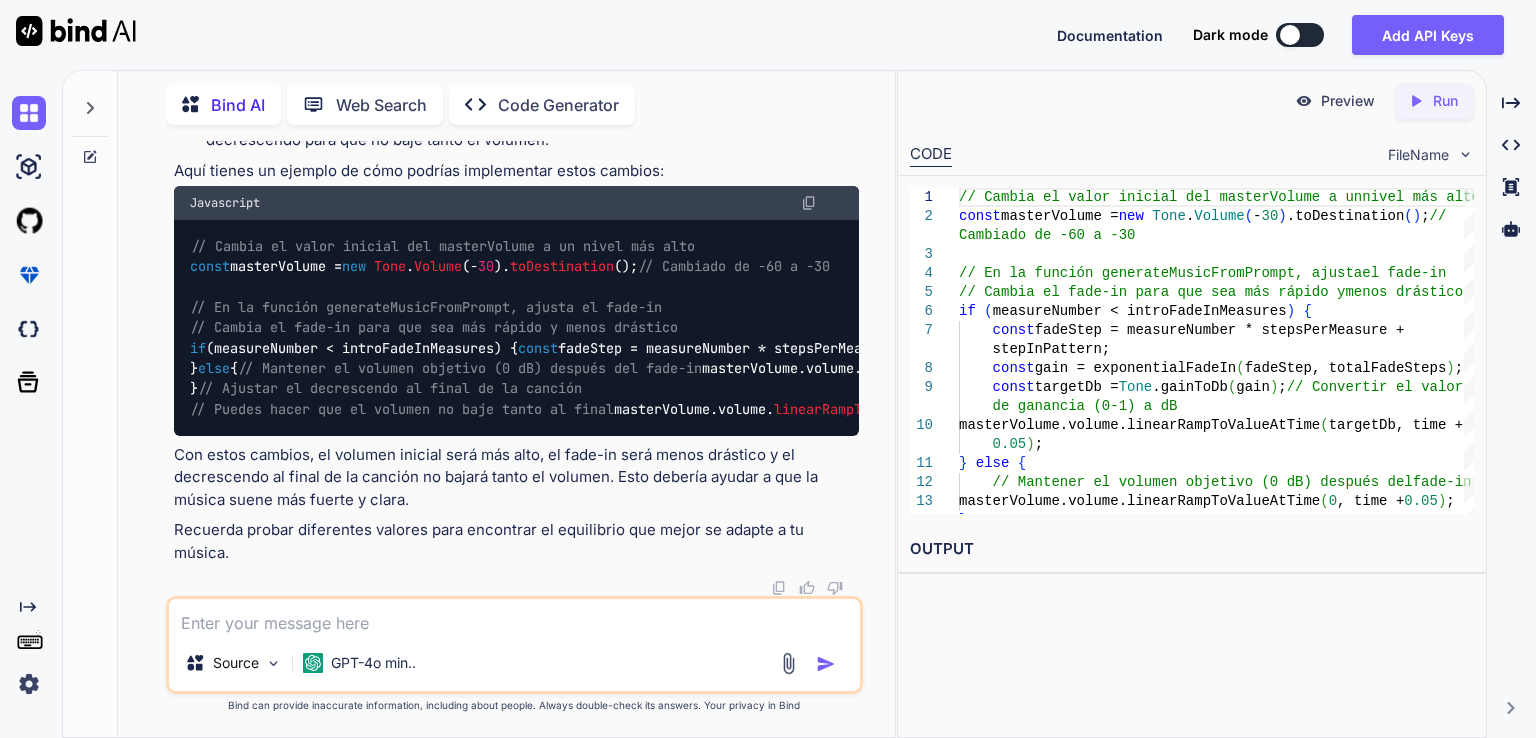 scroll, scrollTop: 6314, scrollLeft: 0, axis: vertical 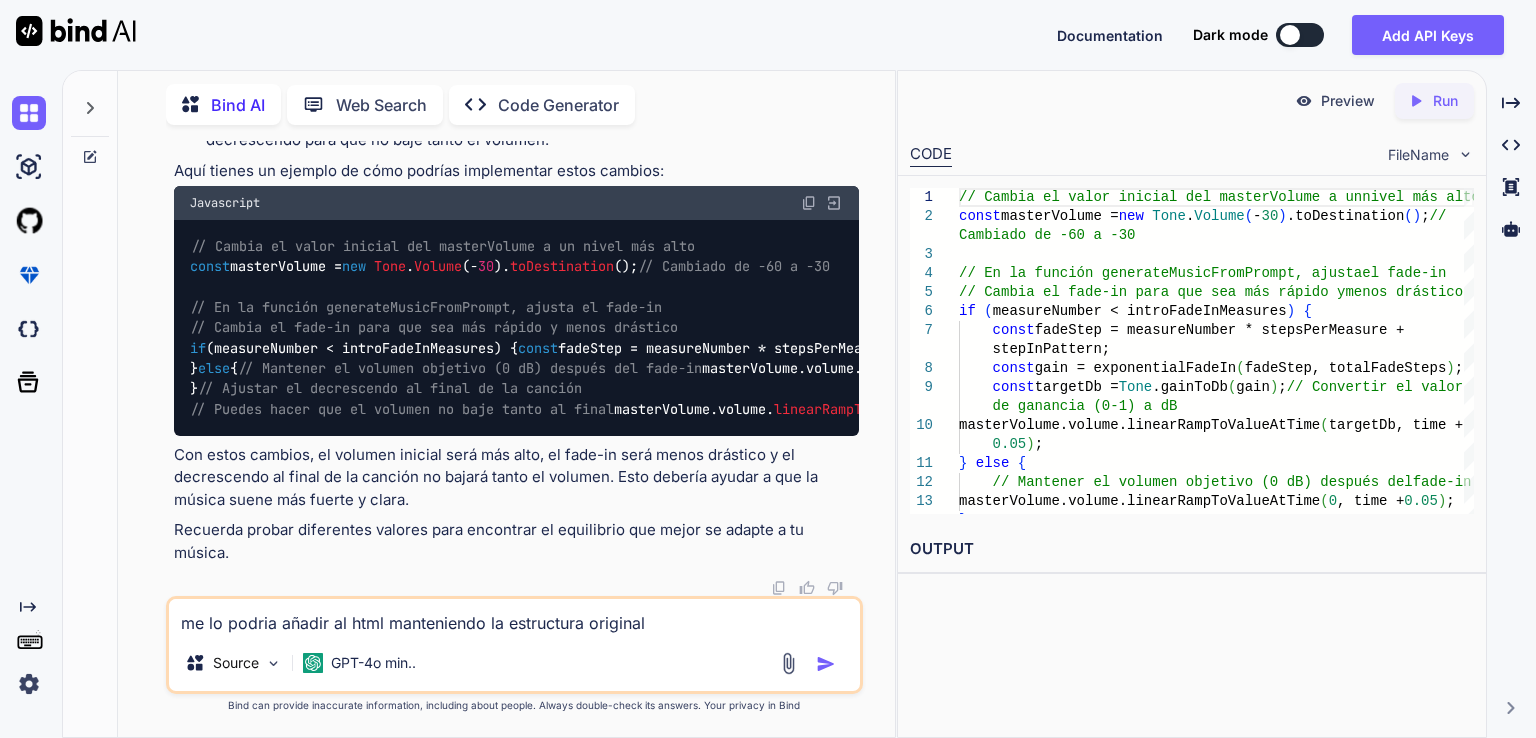 type on "me lo podria añadir al html manteniendo la estructura original" 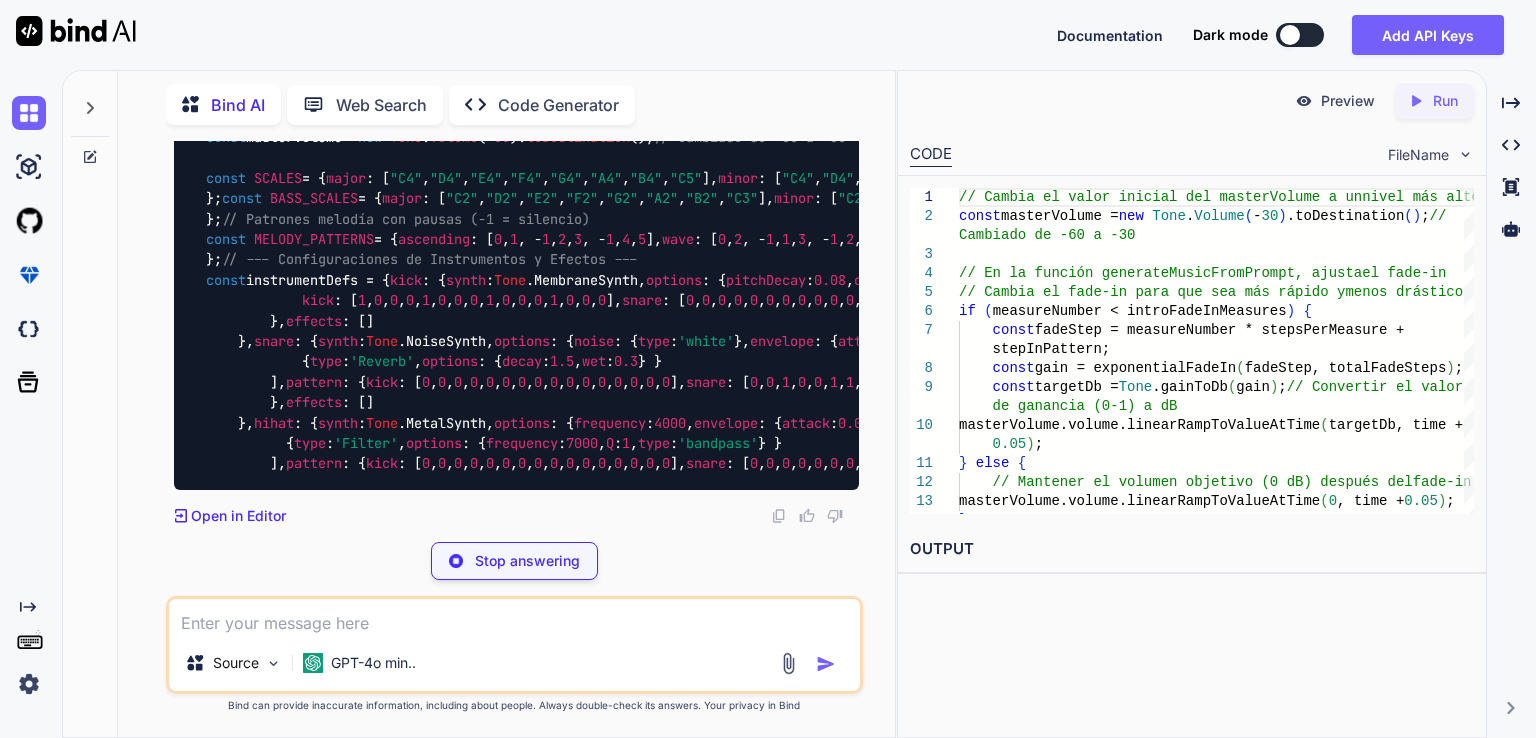 scroll, scrollTop: 10292, scrollLeft: 0, axis: vertical 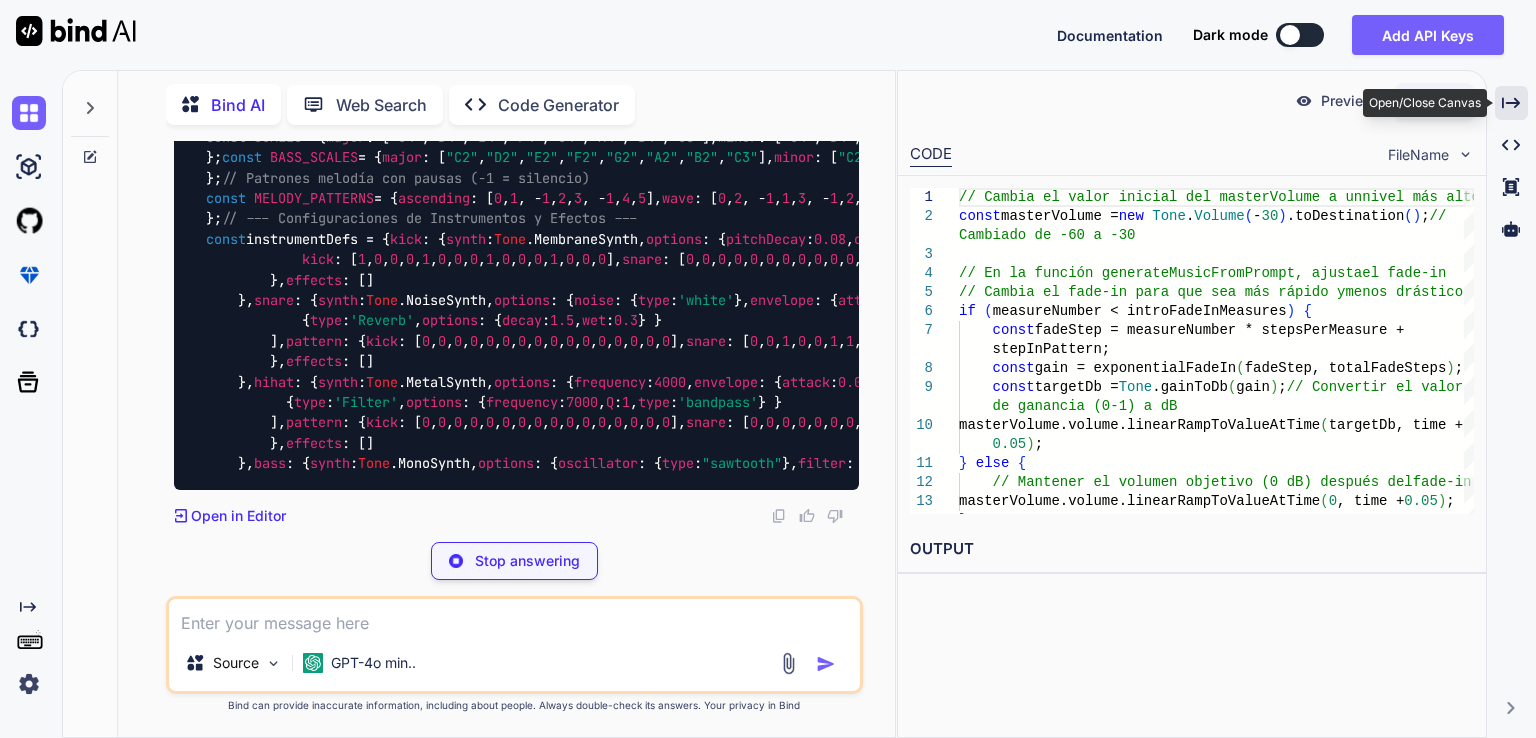 click 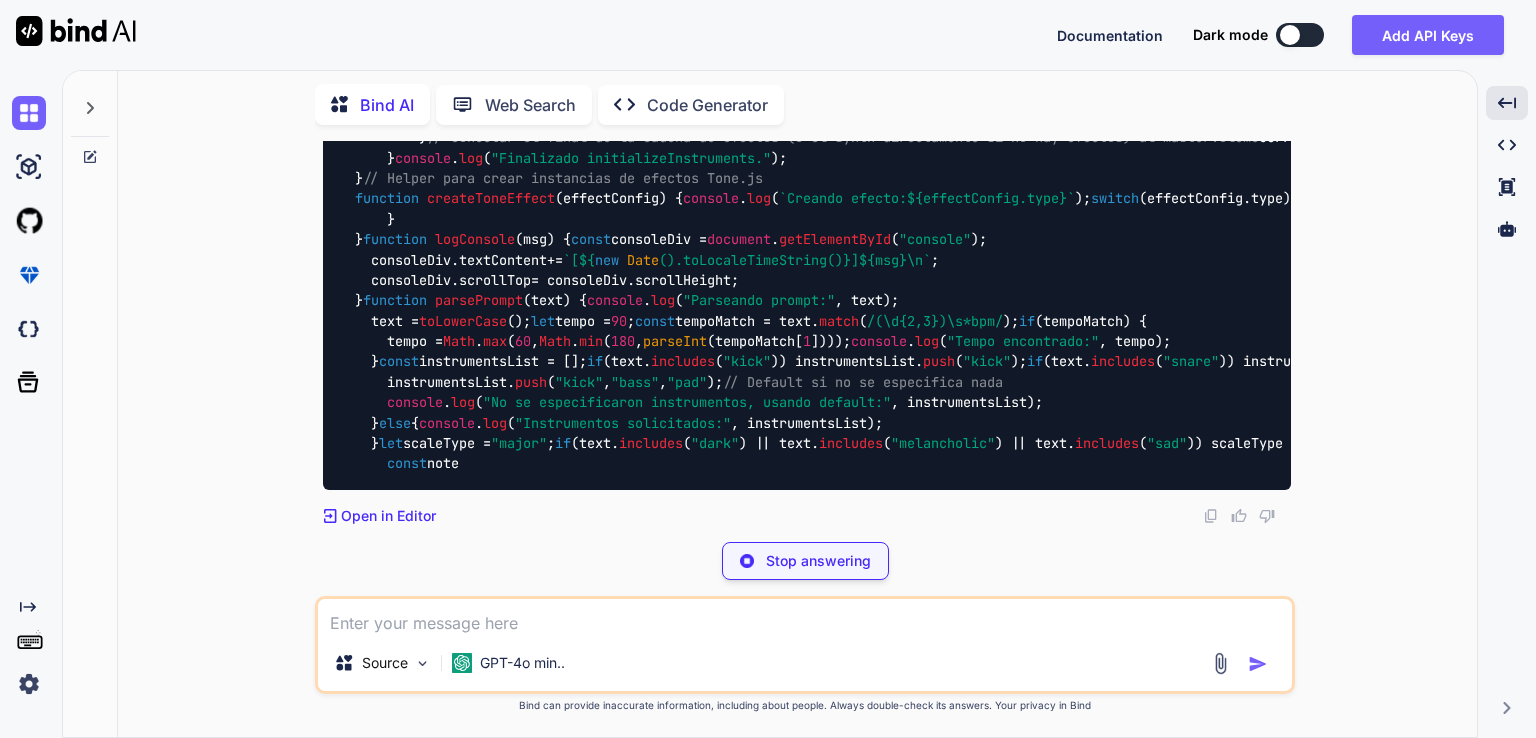 scroll, scrollTop: 12187, scrollLeft: 0, axis: vertical 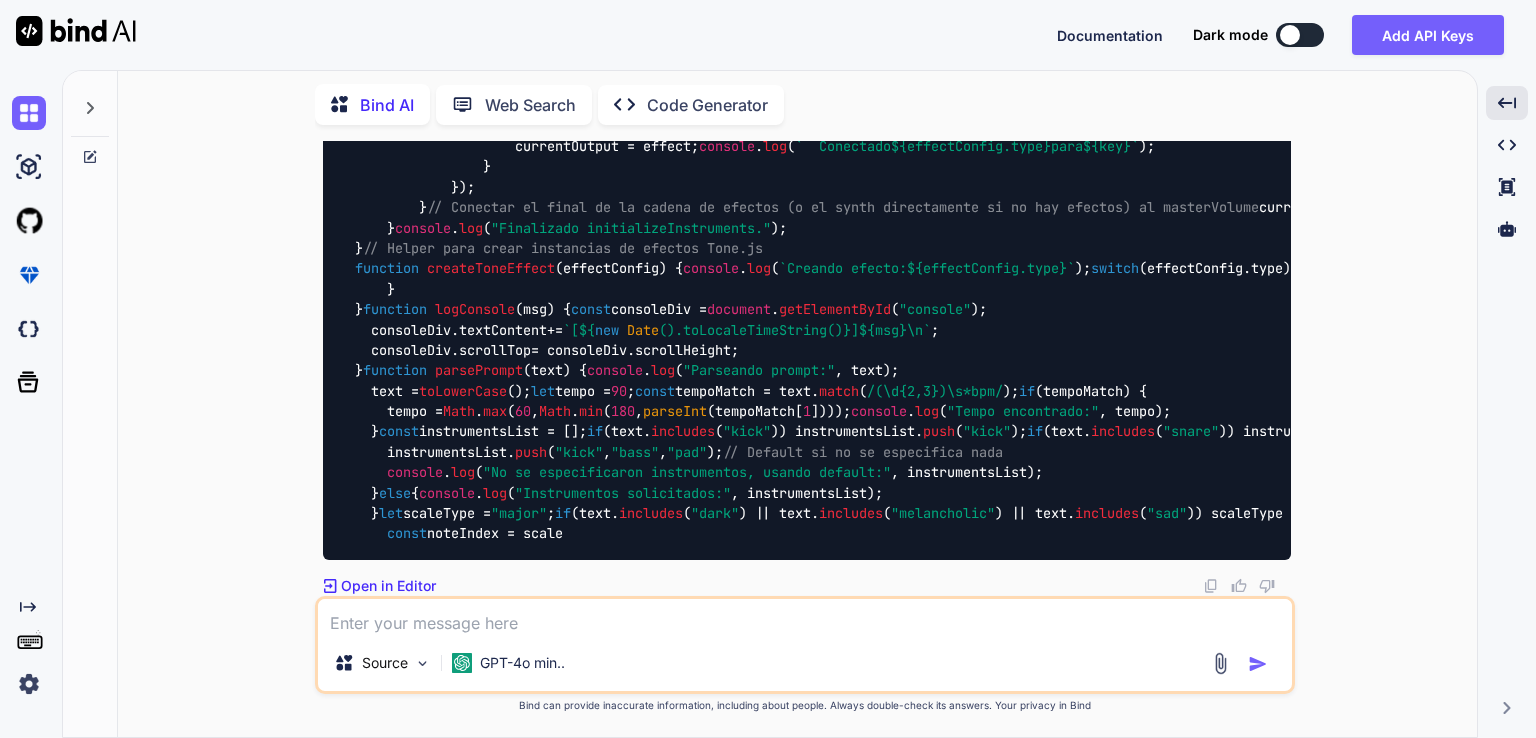 click on "Open in Editor" at bounding box center [388, 586] 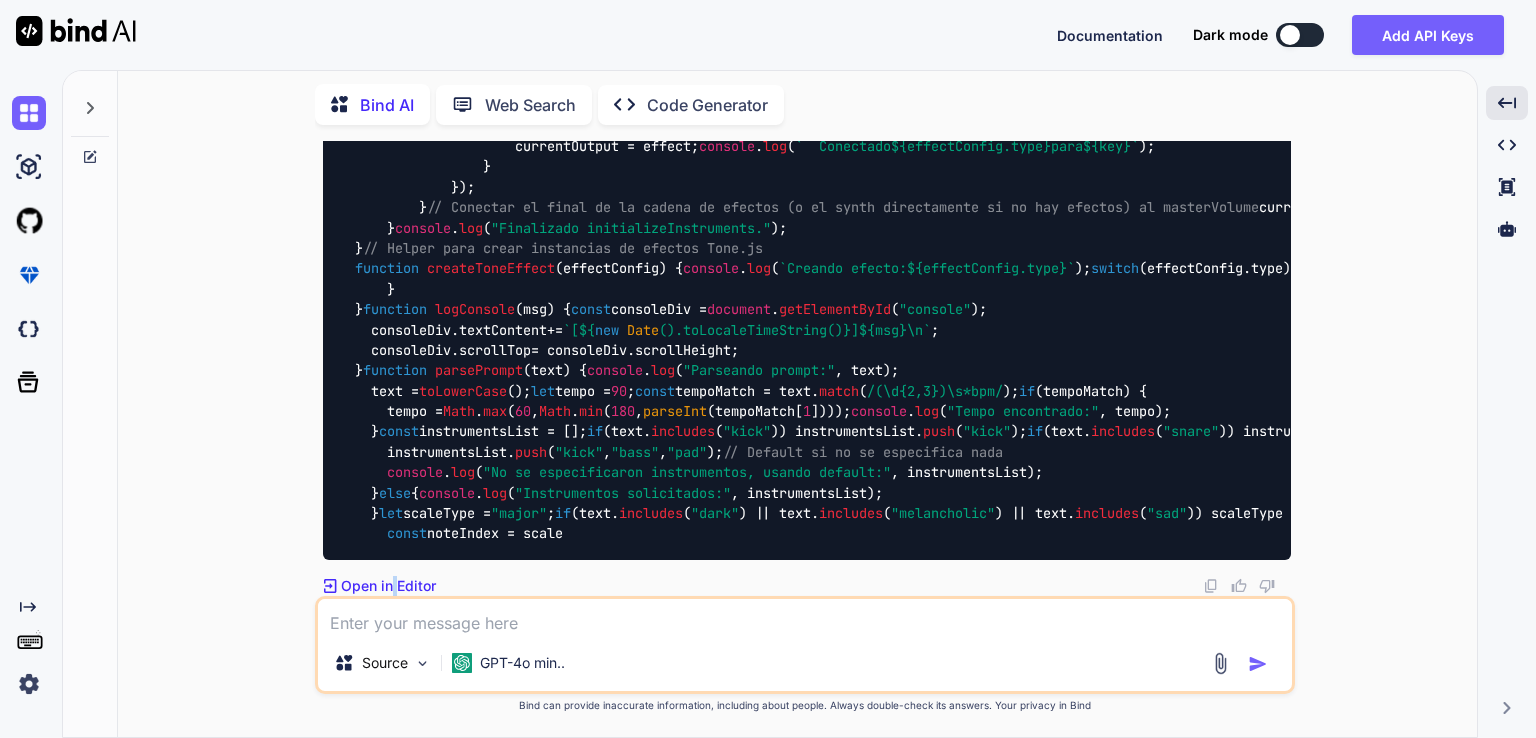 click on "Open in Editor" at bounding box center (388, 586) 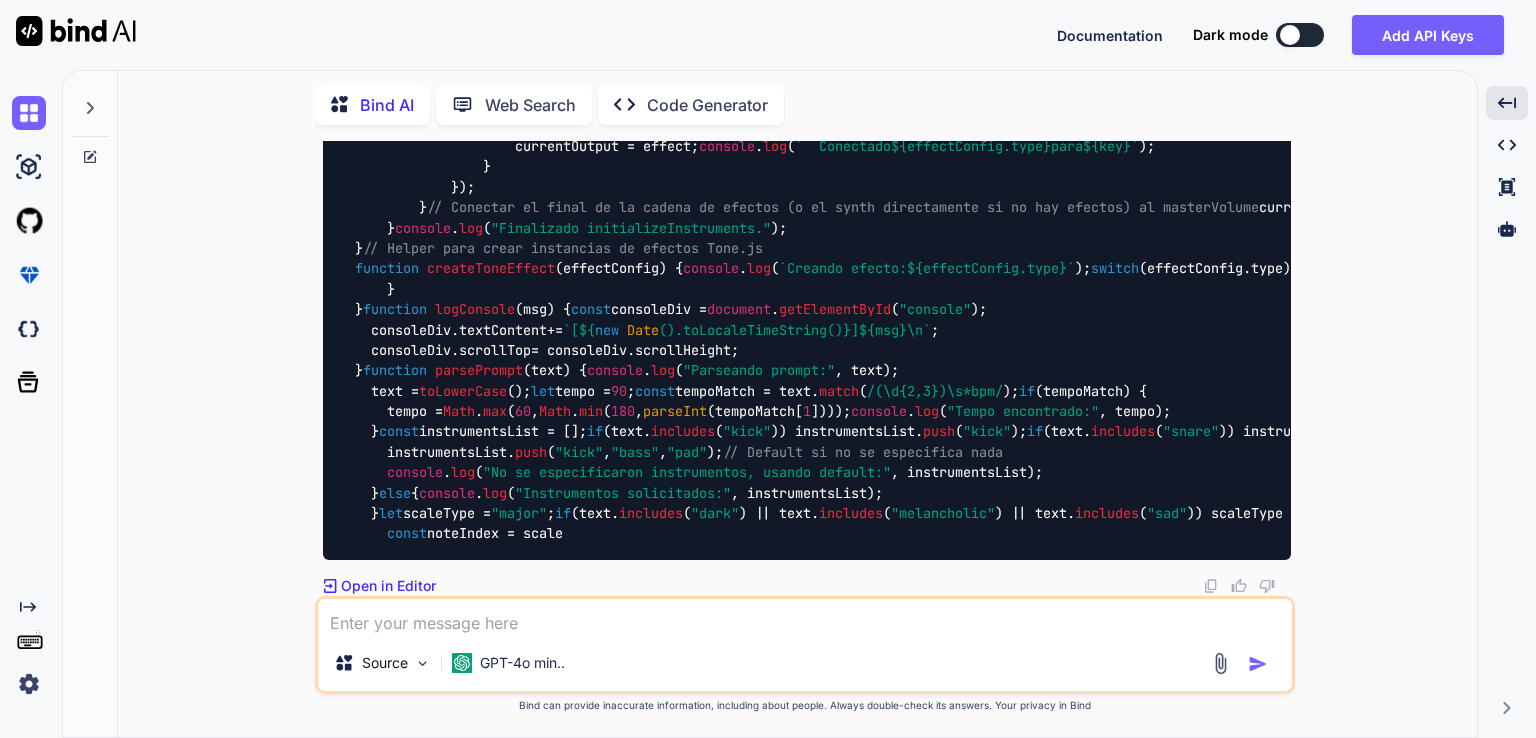 click on "Open in Editor" at bounding box center [388, 586] 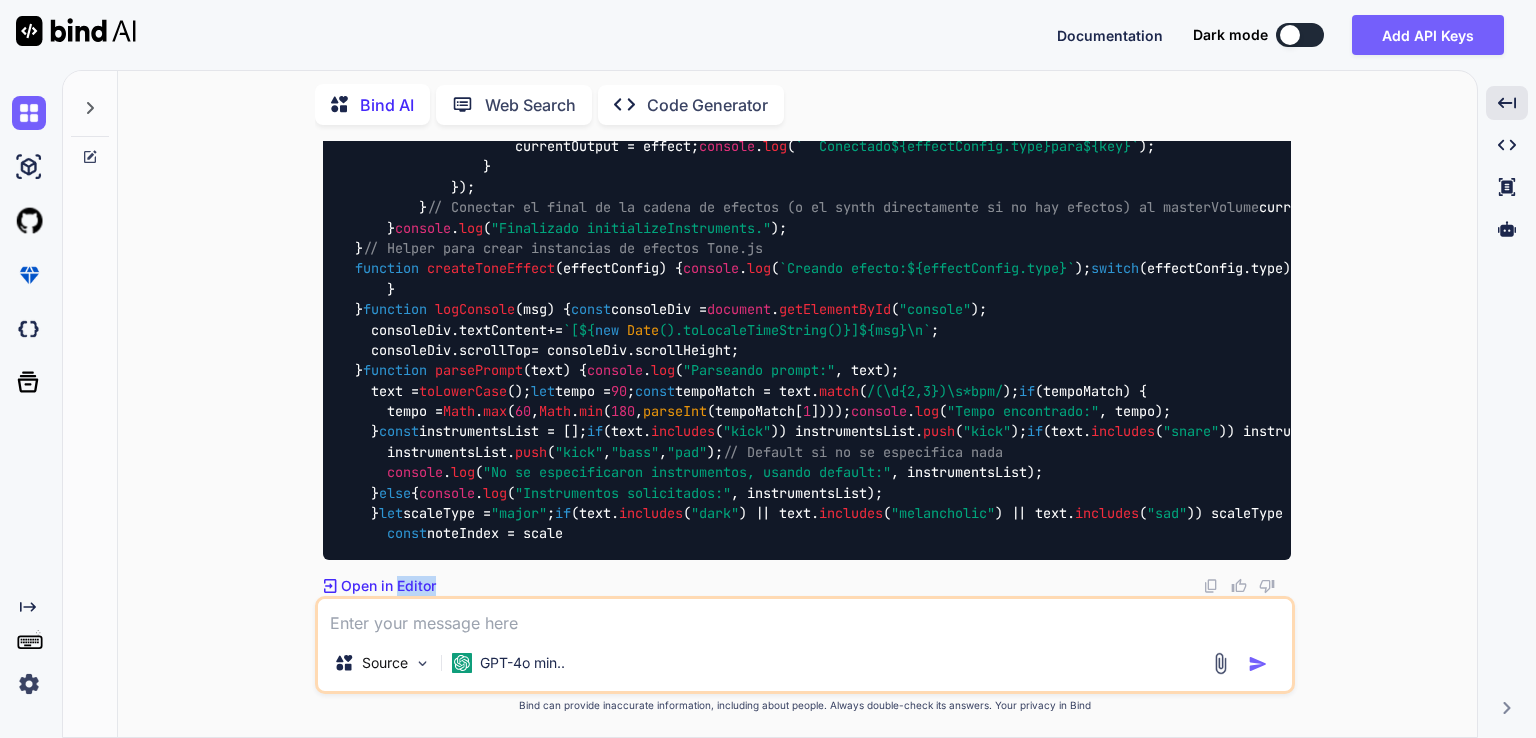click 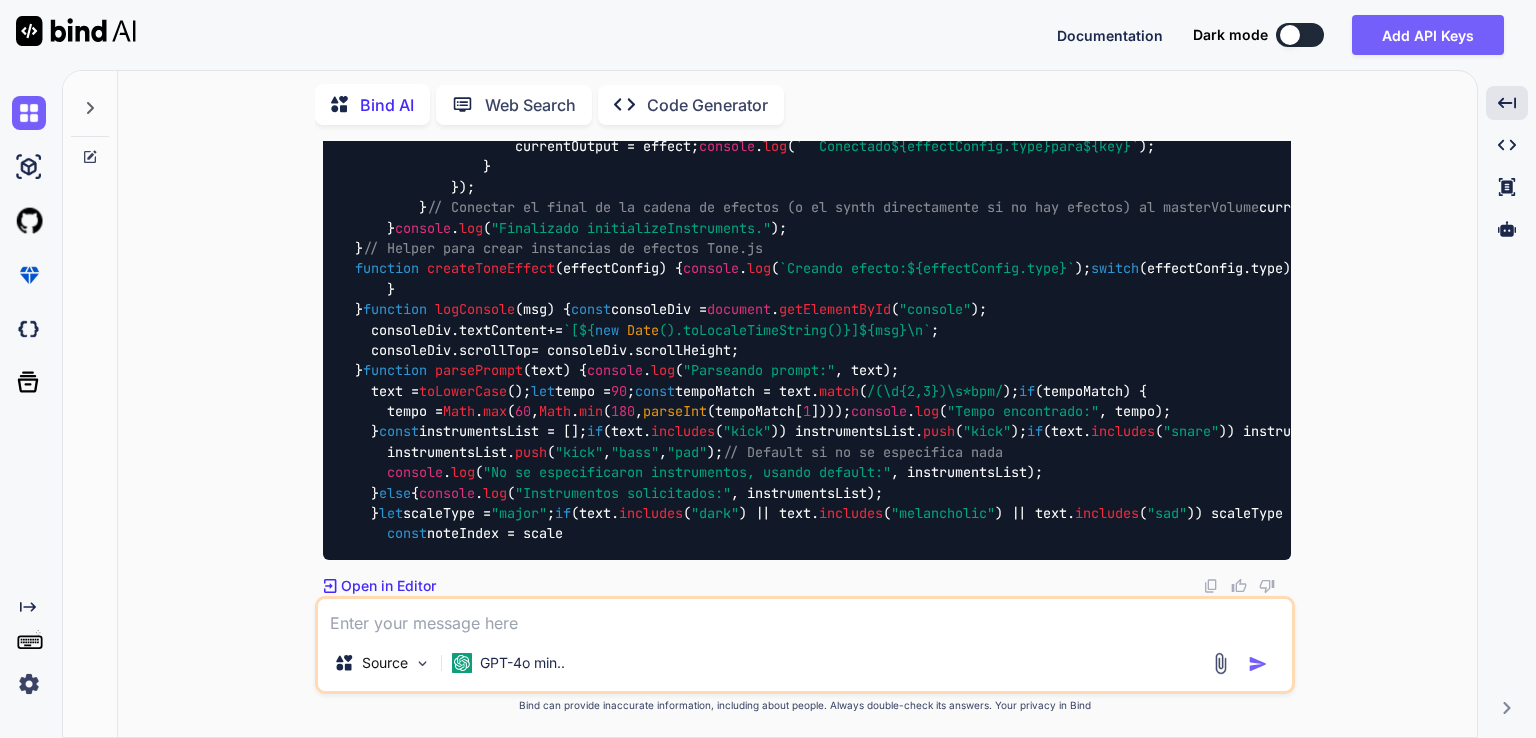click at bounding box center (805, 617) 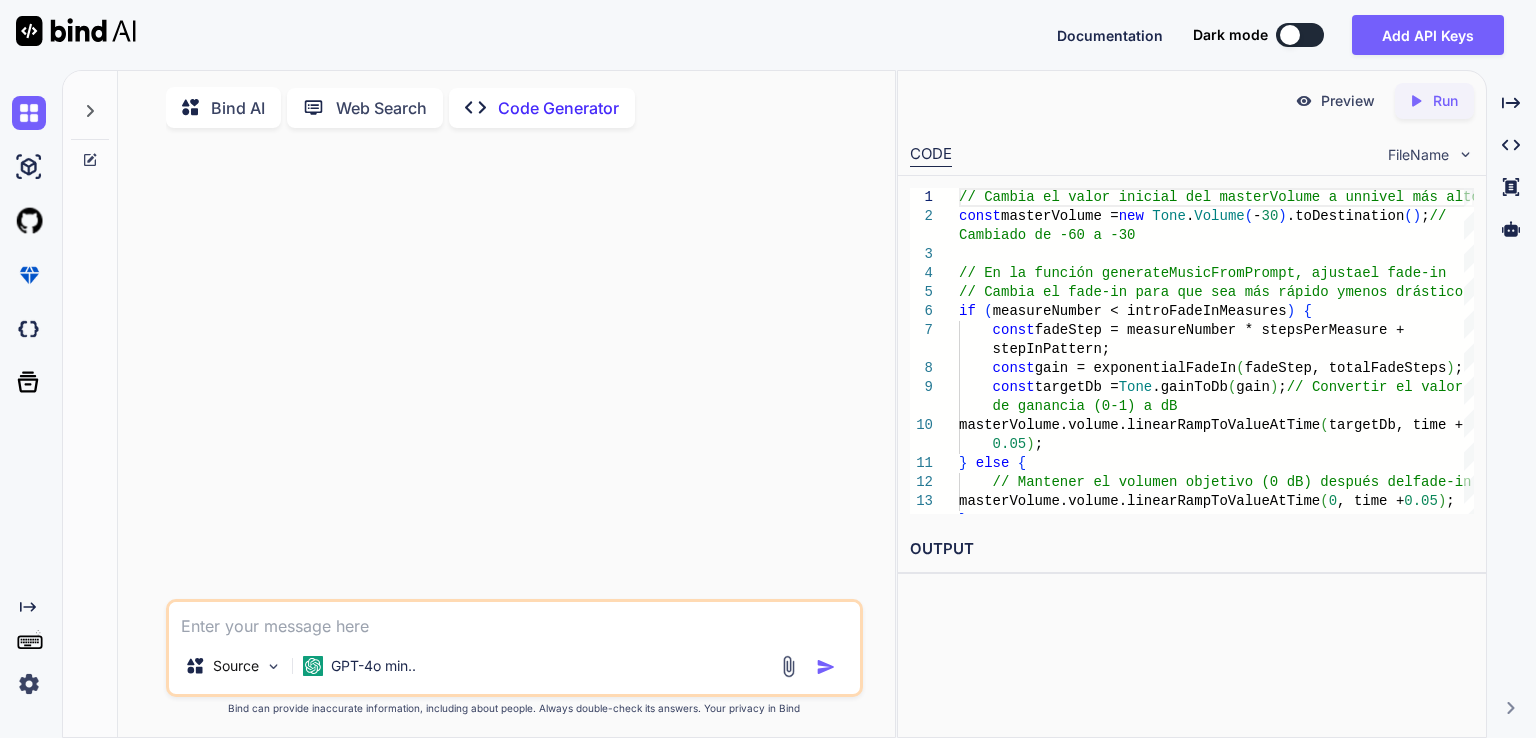 click on "Bind AI" at bounding box center (238, 108) 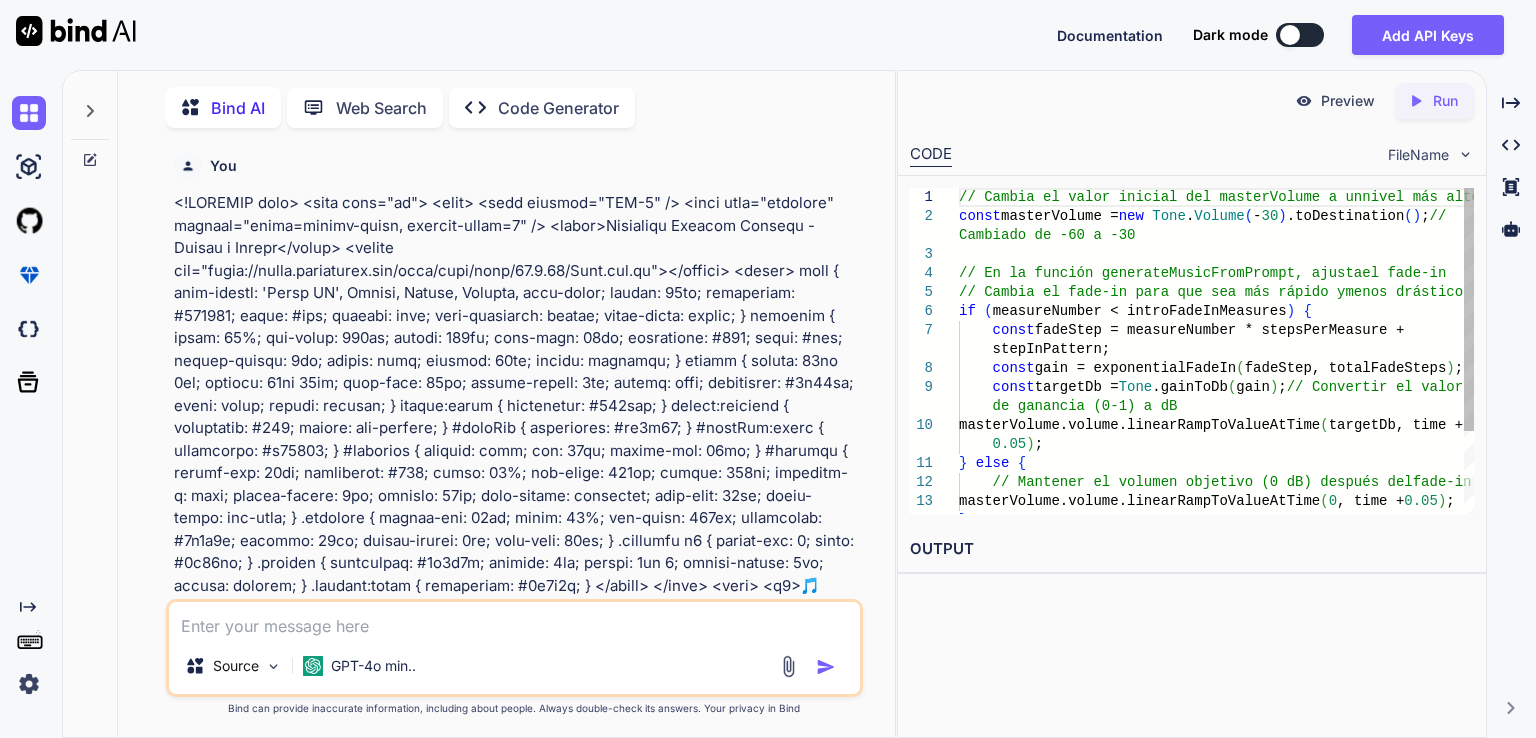 scroll, scrollTop: 790, scrollLeft: 0, axis: vertical 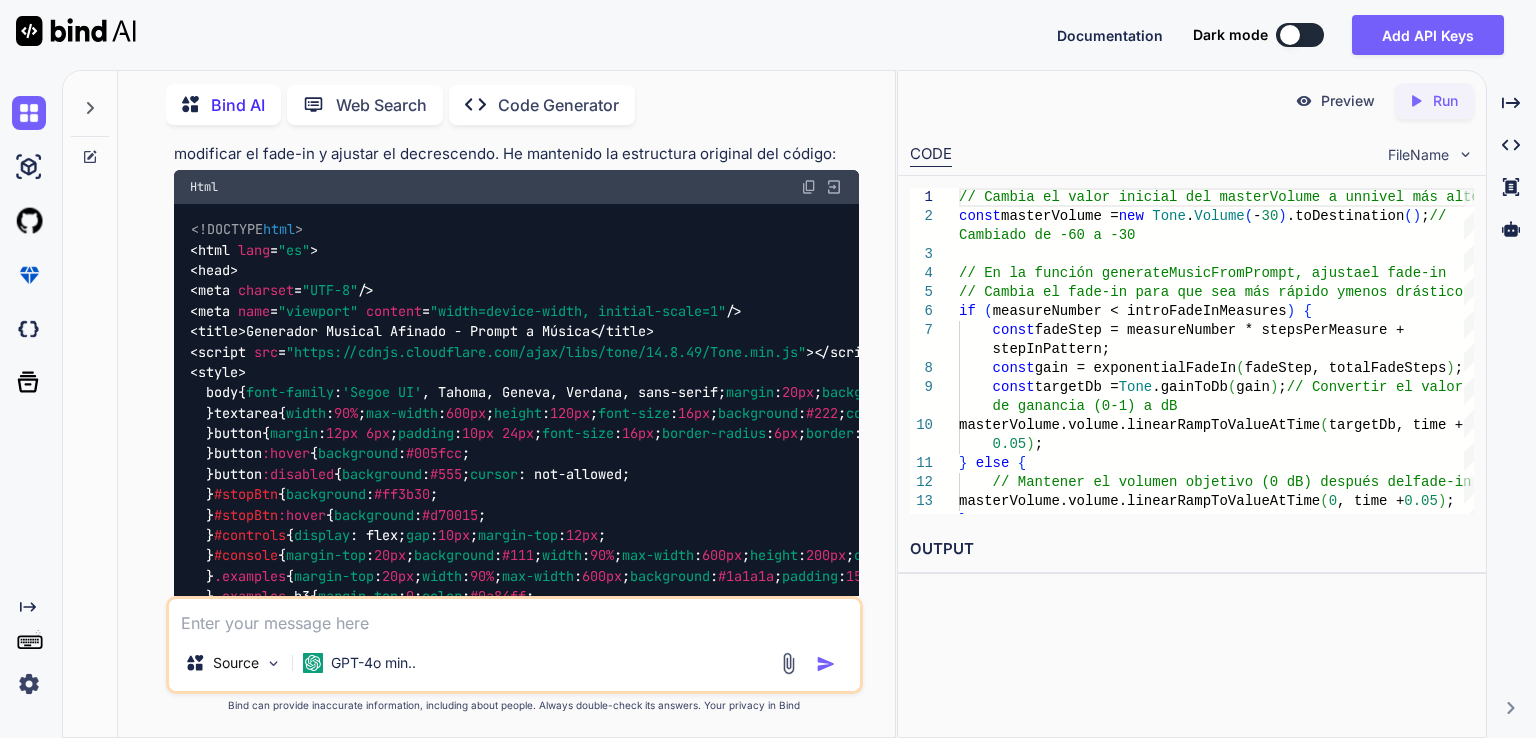 click at bounding box center [809, 187] 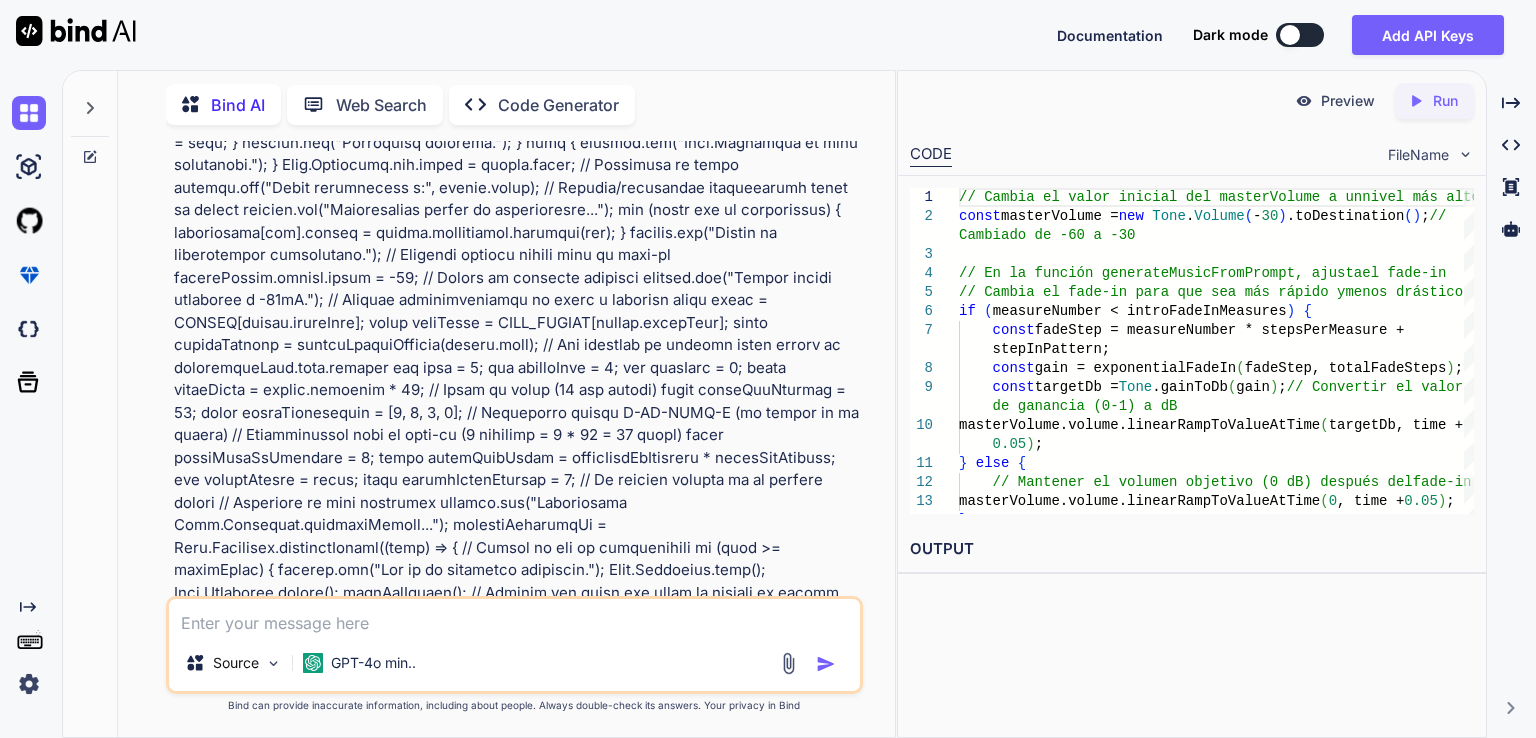 scroll, scrollTop: 3370, scrollLeft: 0, axis: vertical 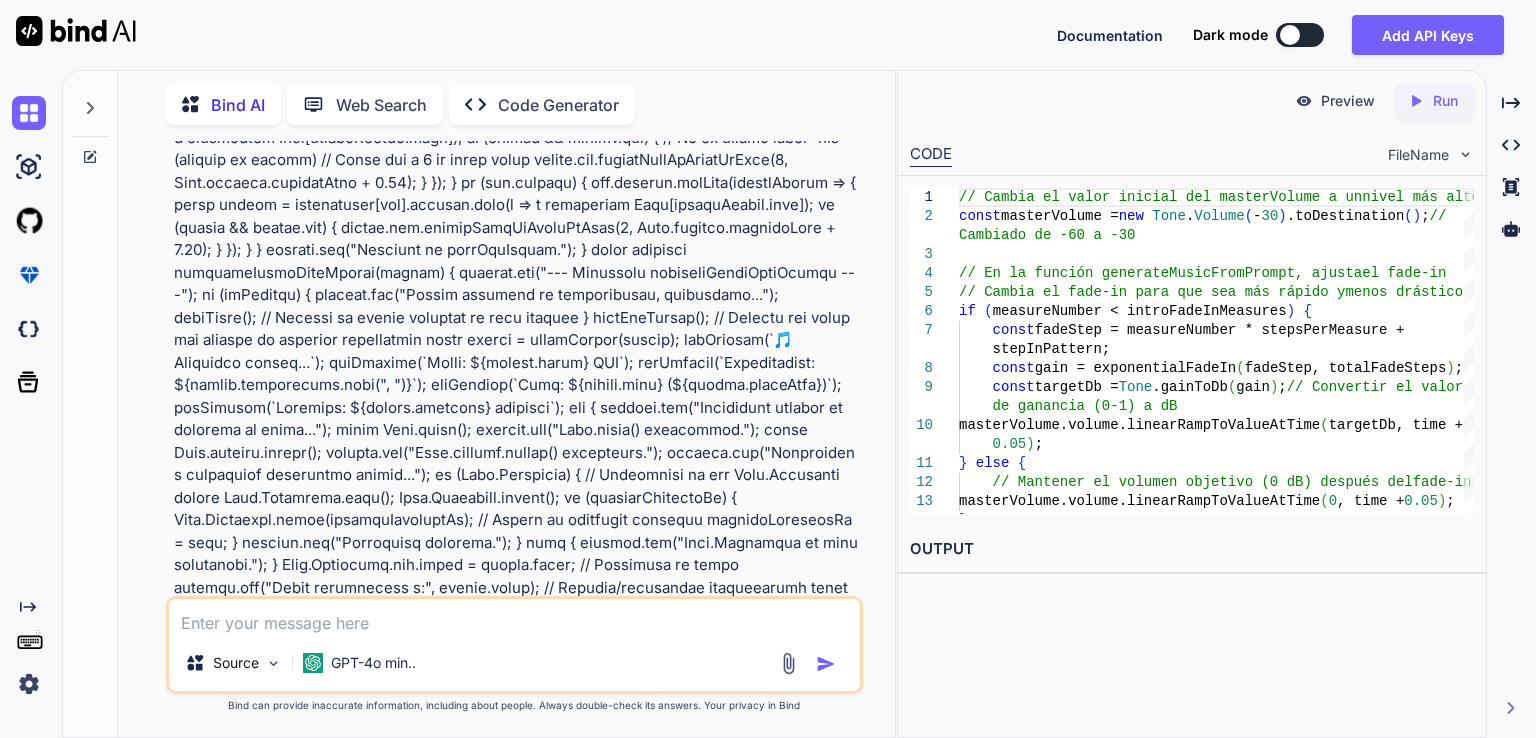 click on "Code Generator" at bounding box center [558, 105] 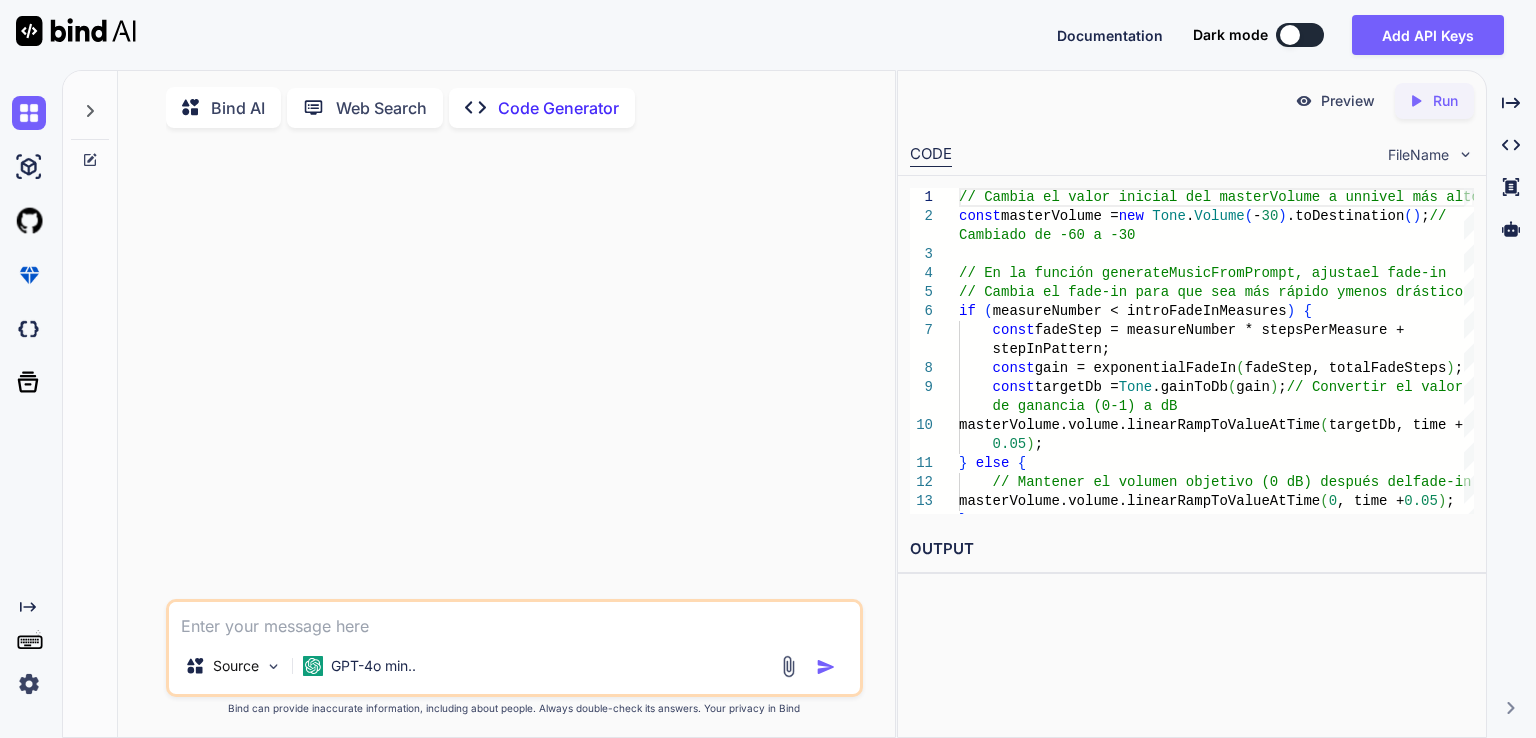 paste on "Lo ipsumdo:
<!SITAMET cons>
<adip elit="se">
<doei>
<temp incidid="UTL-4" />
<etdo magn="aliquaen" adminim="venia=quisno-exerc, ullamco-labor=5" />
<nisia>Exeacommo Consequ Duisaut - Irurei r Volupt</velit>
<esseci fug="nulla://paria.excepteurs.occ/cupi/nonp/sunt/91.3.22/Culp.qui.of"></deseru>
<molli>
anim {
ides-laboru: 'Persp UN', Omnisi, Natuse, Volupta, accu-dolor;
laudan: 58to; remaperiam: #430204; eaque: #ips;
quaeabi: inve; veri-quasiarch: beatae; vitae-dicta: explic;
}
nemoenim {
ipsam: 12%; qui-volup: 299as; autodi: 017fu; cons-magn: 38do;
eosratione: #654; sequi: #nes; nequep-quisqu: 1do; adipis: numq;
eiusmod: 83te;
incidu: magnamqu;
}
etiamm {
soluta: 44no 3el; optiocu: 46ni 86im;
quop-face: 15po; assume-repell: 6te; autemq: offi;
debitisrer: #1n30sa; eveni: volup; repudi: recusan;
}
itaque:earum {
hictenetur: #897sap;
}
delect:reiciend {
voluptatib: #257; maiore: ali-perfere;
}
#doloRib {
asperiores: #re9m67;
}
#nost..." 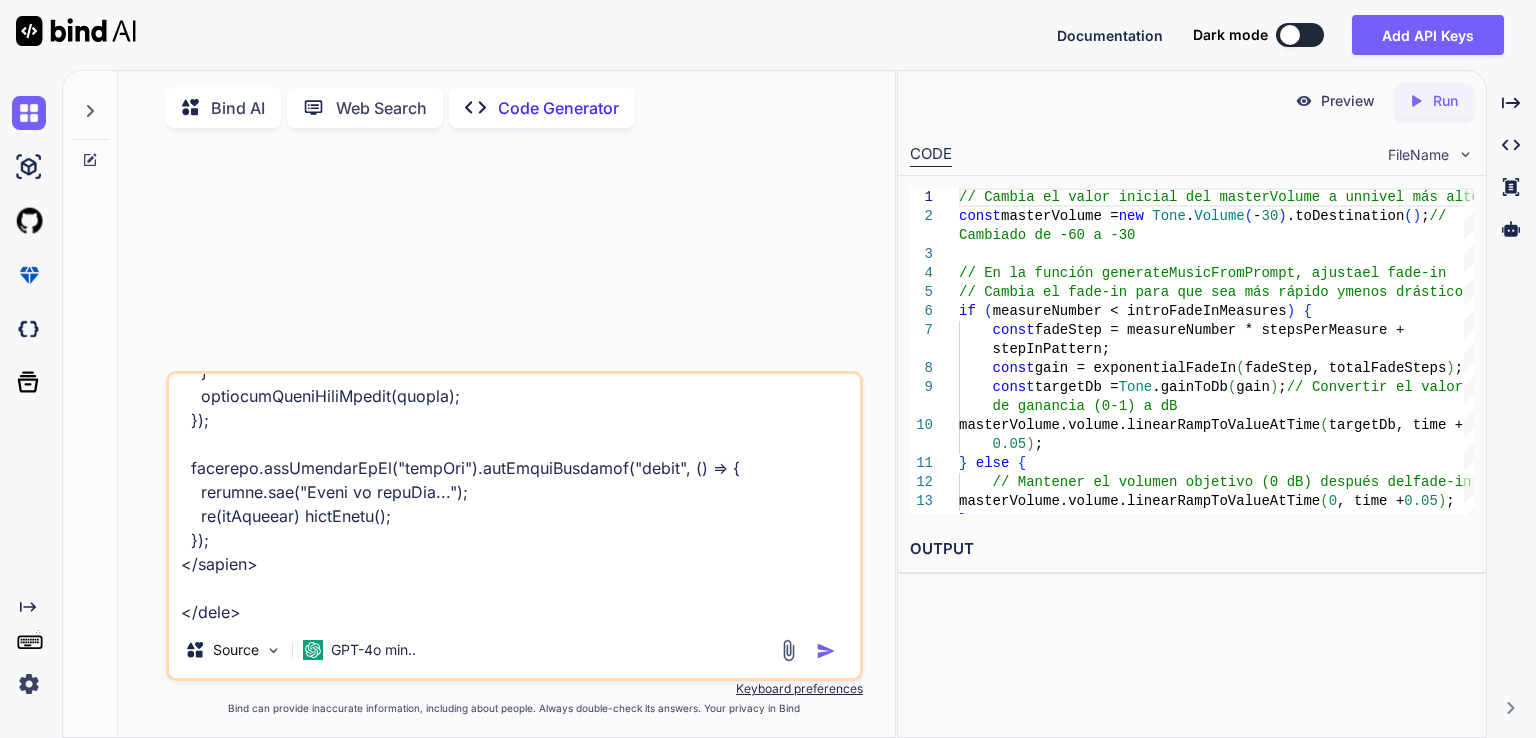 scroll, scrollTop: 17140, scrollLeft: 0, axis: vertical 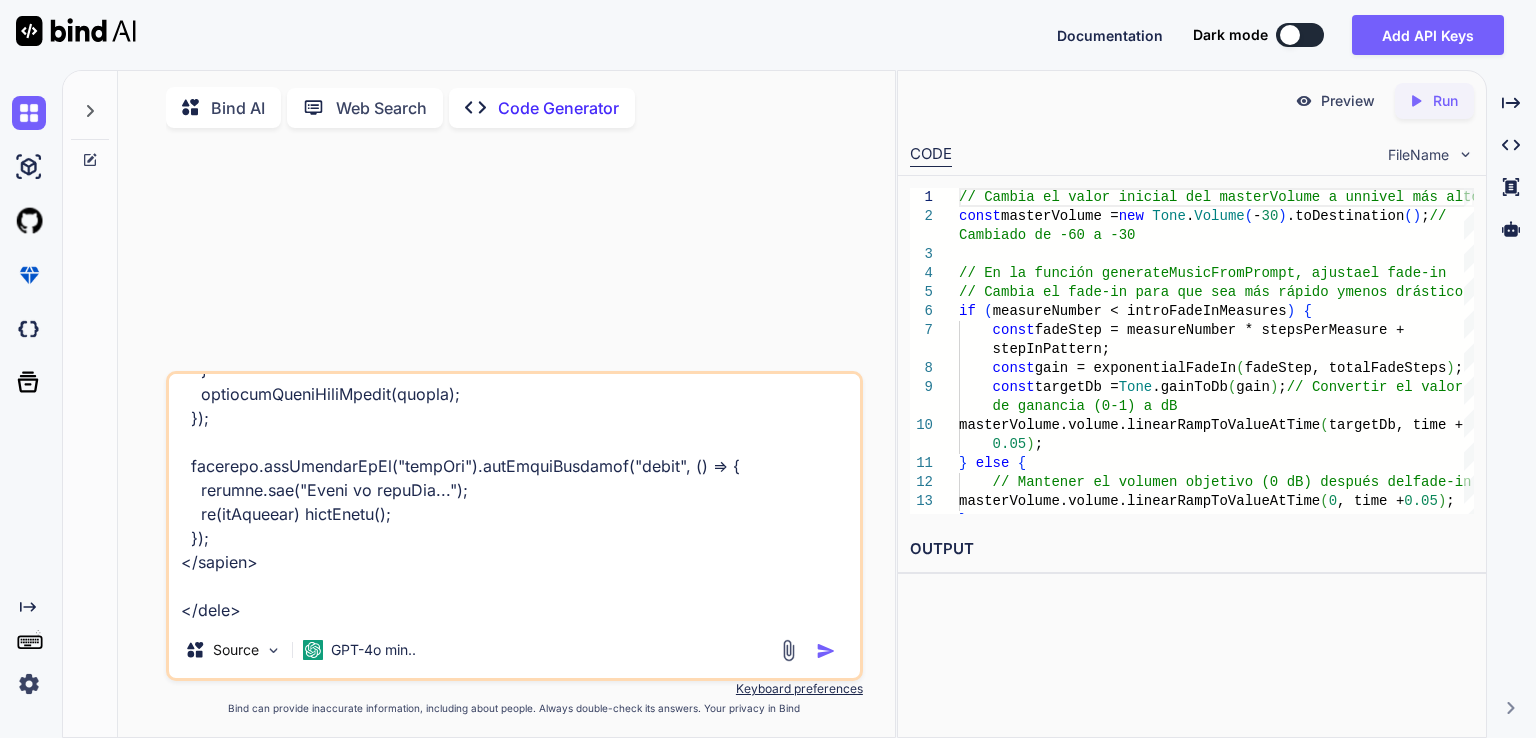 type on "Lo ipsumdo:
<!SITAMET cons>
<adip elit="se">
<doei>
<temp incidid="UTL-4" />
<etdo magn="aliquaen" adminim="venia=quisno-exerc, ullamco-labor=5" />
<nisia>Exeacommo Consequ Duisaut - Irurei r Volupt</velit>
<esseci fug="nulla://paria.excepteurs.occ/cupi/nonp/sunt/91.3.22/Culp.qui.of"></deseru>
<molli>
anim {
ides-laboru: 'Persp UN', Omnisi, Natuse, Volupta, accu-dolor;
laudan: 58to; remaperiam: #430204; eaque: #ips;
quaeabi: inve; veri-quasiarch: beatae; vitae-dicta: explic;
}
nemoenim {
ipsam: 12%; qui-volup: 299as; autodi: 017fu; cons-magn: 38do;
eosratione: #654; sequi: #nes; nequep-quisqu: 1do; adipis: numq;
eiusmod: 83te;
incidu: magnamqu;
}
etiamm {
soluta: 44no 3el; optiocu: 46ni 86im;
quop-face: 15po; assume-repell: 6te; autemq: offi;
debitisrer: #1n30sa; eveni: volup; repudi: recusan;
}
itaque:earum {
hictenetur: #897sap;
}
delect:reiciend {
voluptatib: #257; maiore: ali-perfere;
}
#doloRib {
asperiores: #re9m67;
}
#nost..." 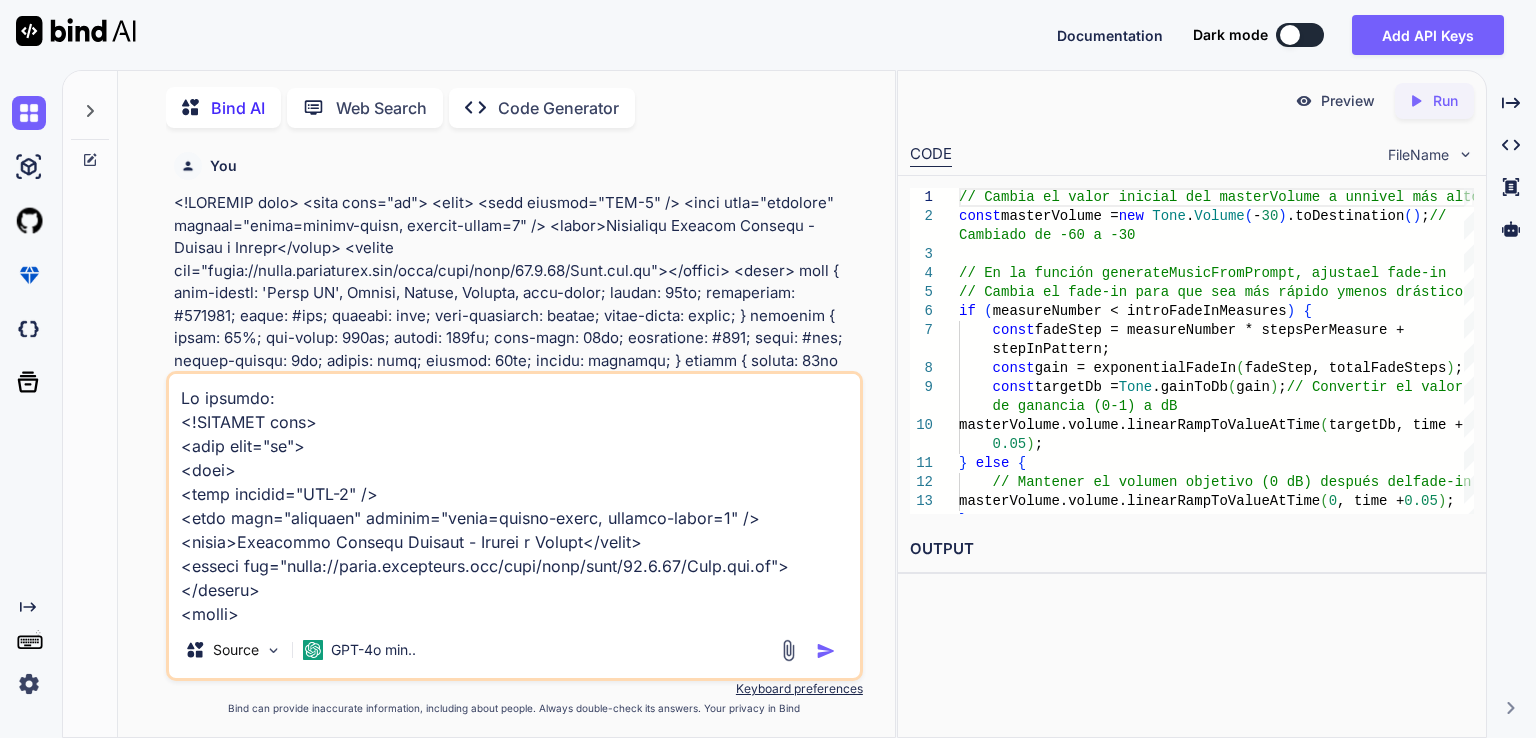 scroll, scrollTop: 499, scrollLeft: 0, axis: vertical 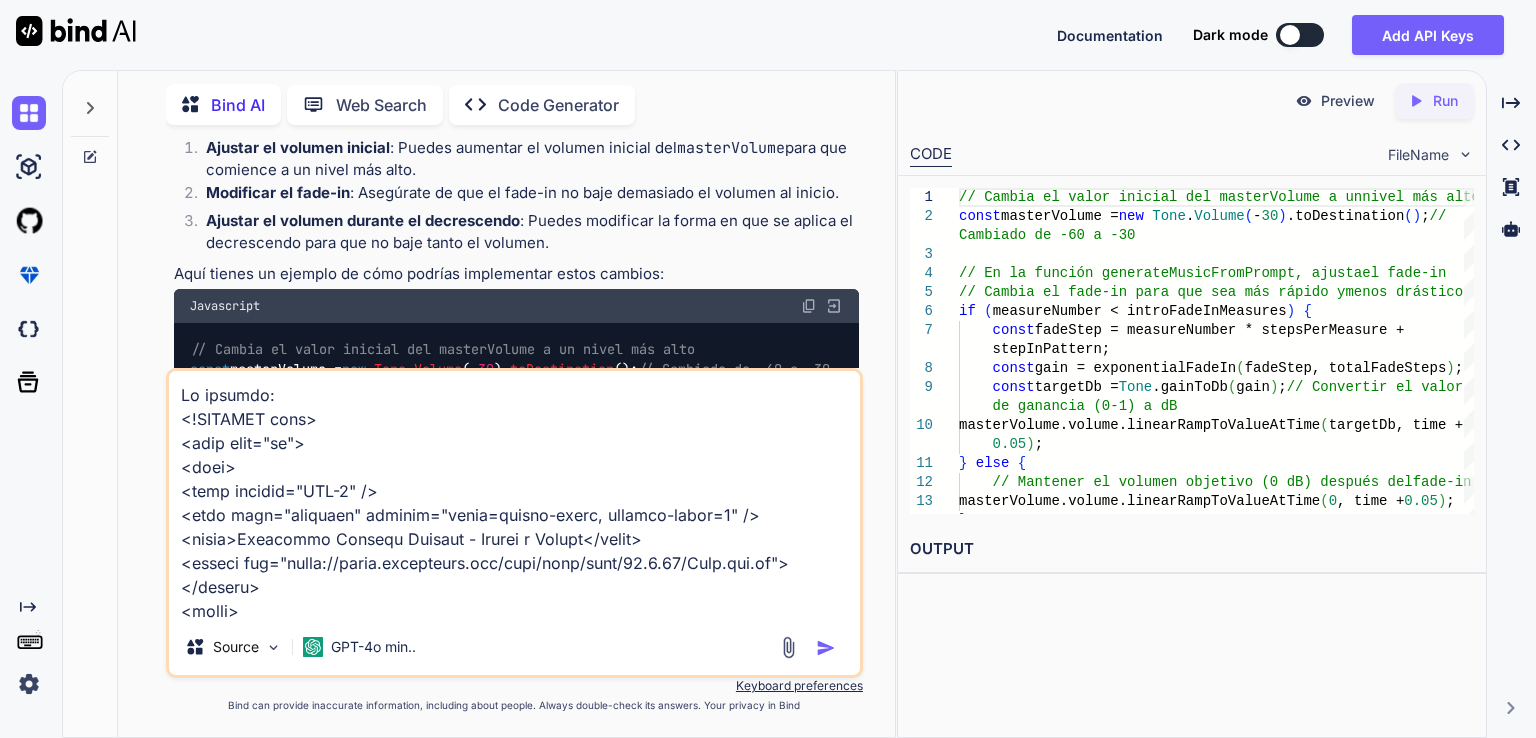 click at bounding box center (809, 306) 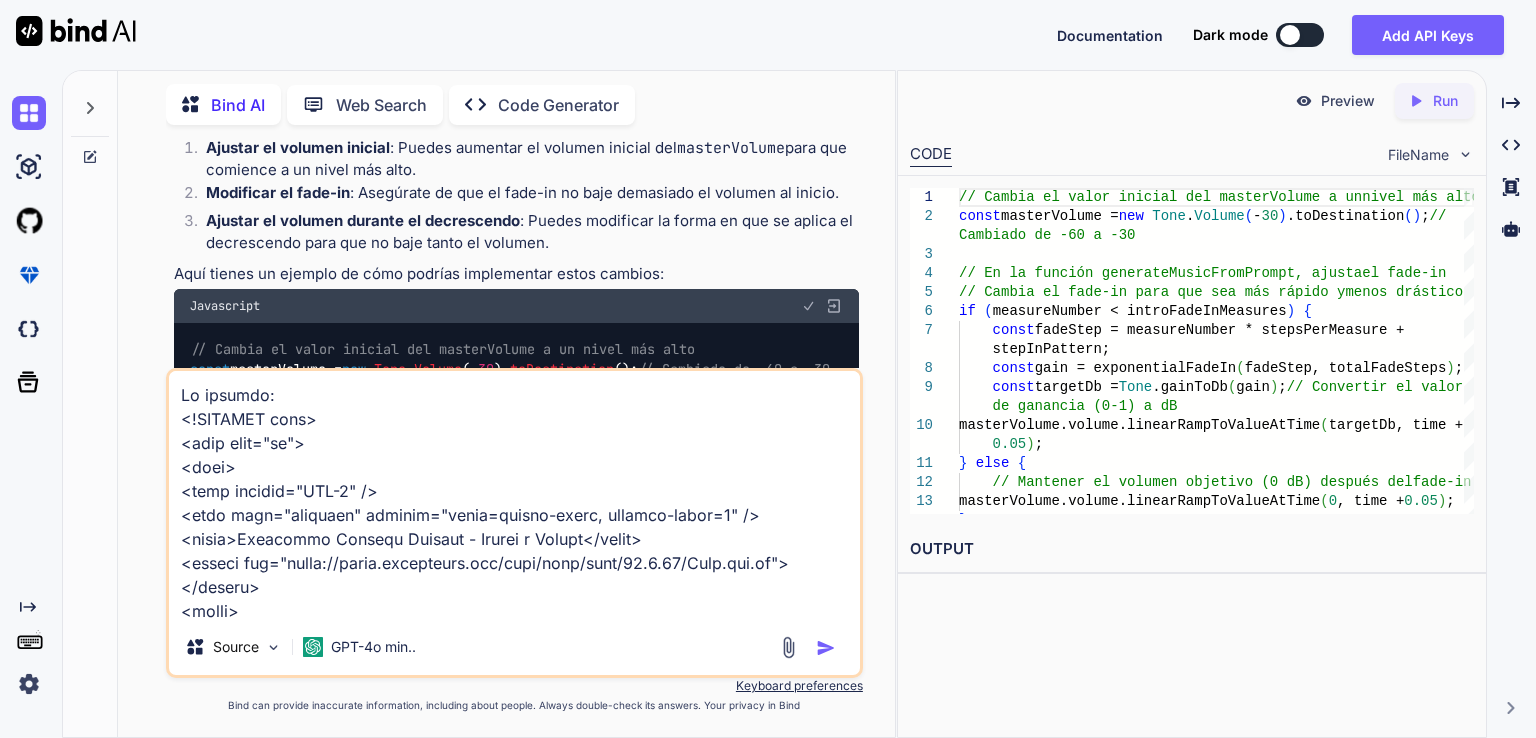 click on "Code Generator" at bounding box center (558, 105) 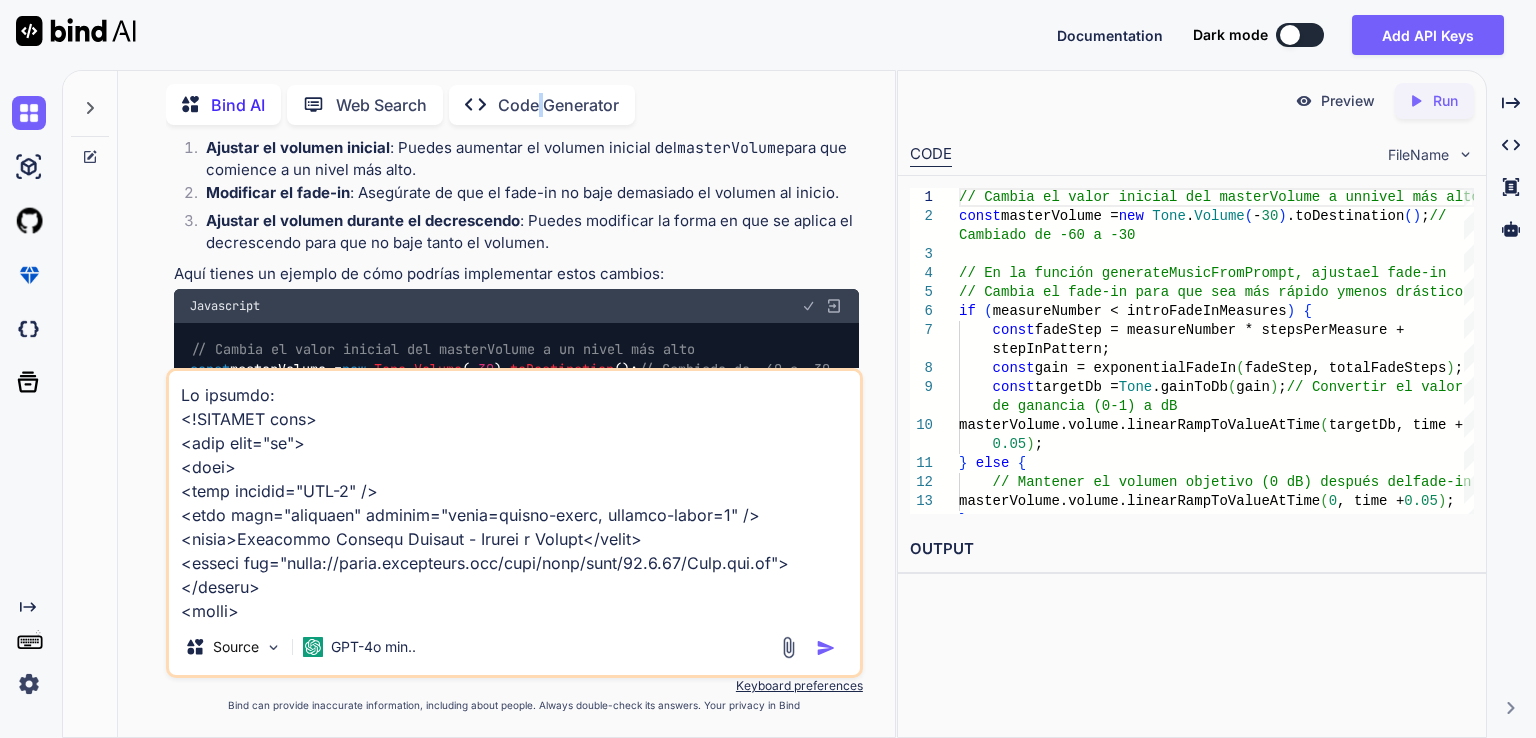 click on "Code Generator" at bounding box center [558, 105] 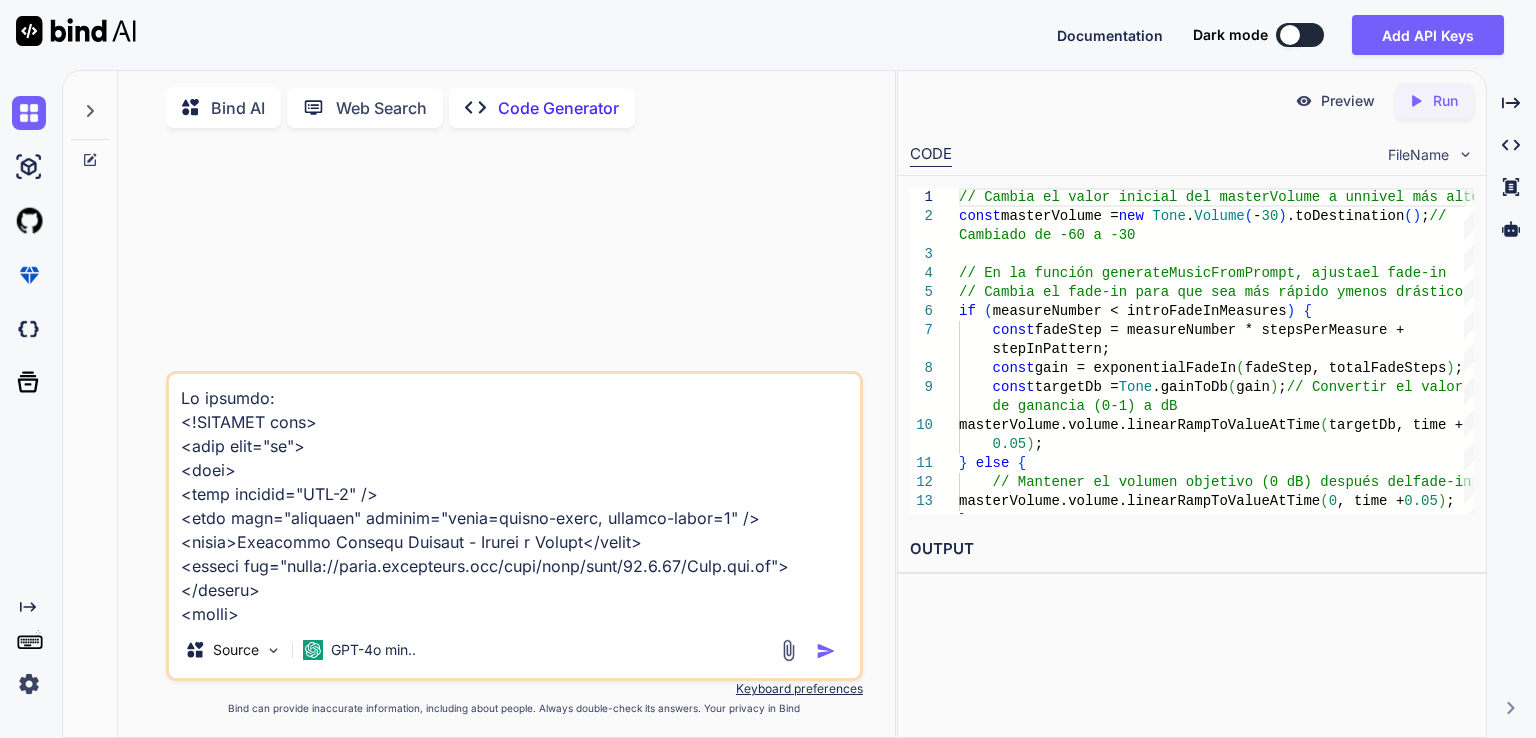 click at bounding box center (830, 651) 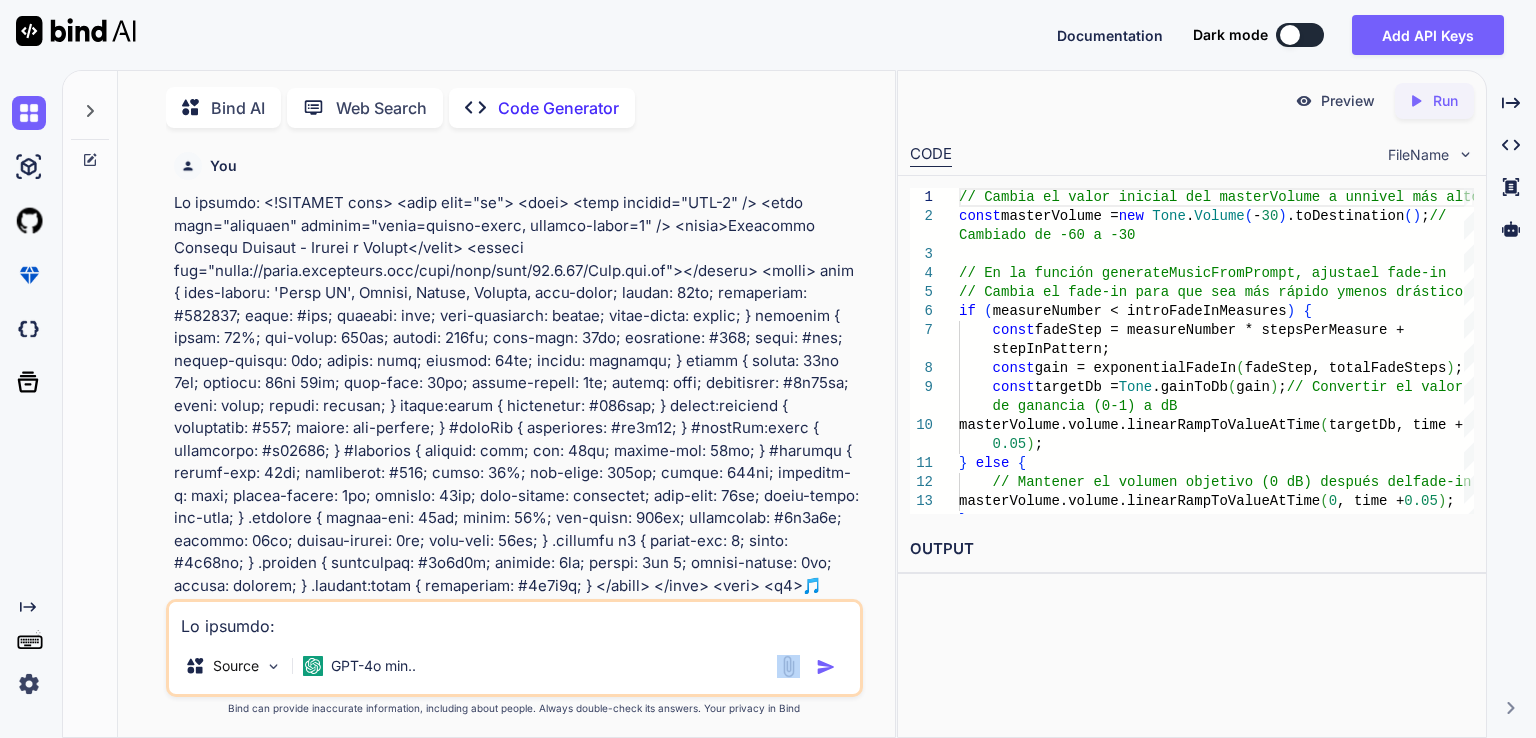scroll, scrollTop: 7, scrollLeft: 0, axis: vertical 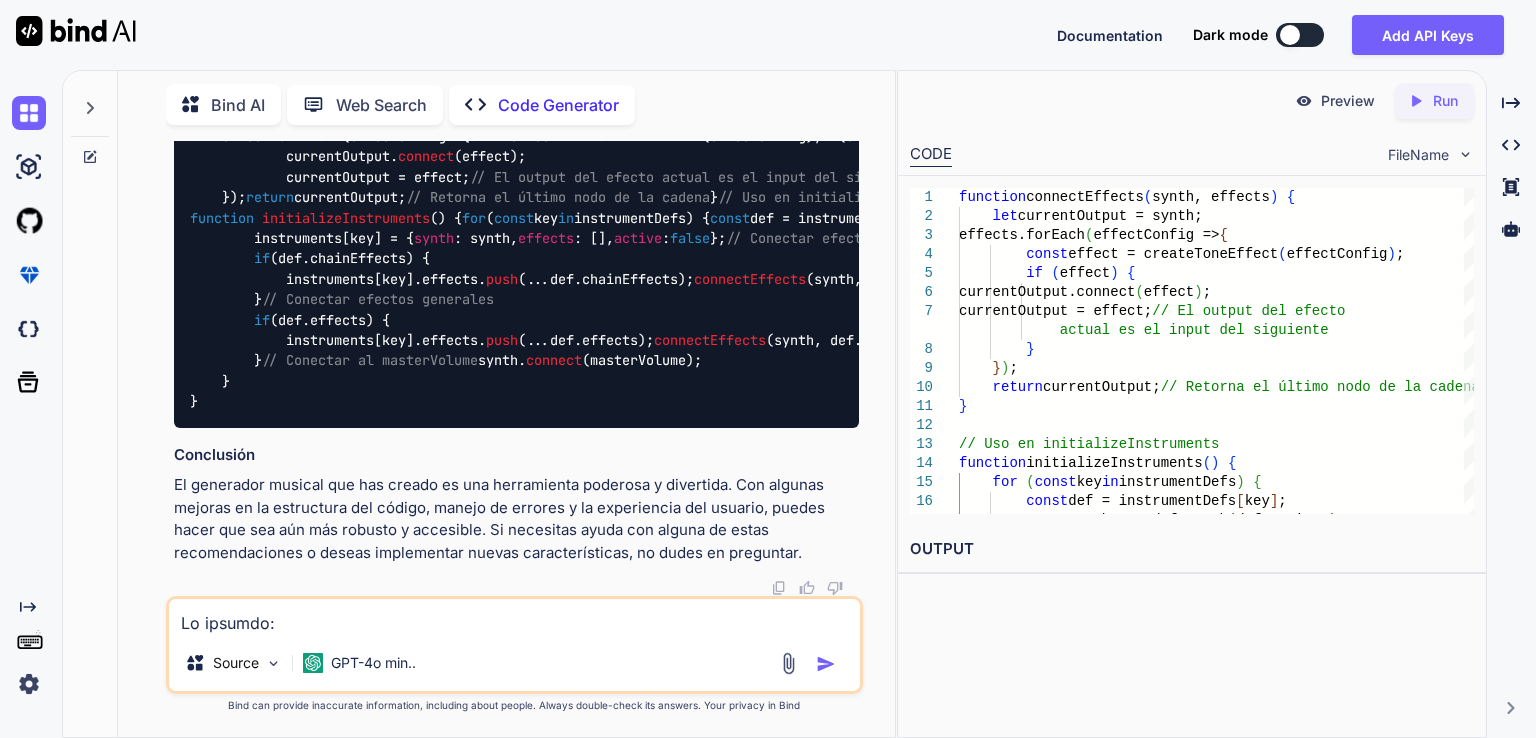 paste on "// Cambia el valor inicial del masterVolume a un nivel más alto
const masterVolume = new Tone.Volume(-30).toDestination(); // Cambiado de -60 a -30
// En la función generateMusicFromPrompt, ajusta el fade-in
// Cambia el fade-in para que sea más rápido y menos drástico
if (measureNumber < introFadeInMeasures) {
const fadeStep = measureNumber * stepsPerMeasure + stepInPattern;
const gain = exponentialFadeIn(fadeStep, totalFadeSteps);
const targetDb = Tone.gainToDb(gain); // Convertir el valor de ganancia (0-1) a dB
masterVolume.volume.linearRampToValueAtTime(targetDb, time + 0.05);
} else {
// Mantener el volumen objetivo (0 dB) después del fade-in
masterVolume.volume.linearRampToValueAtTime(0, time + 0.05);
}
// Ajustar el decrescendo al final de la canción
// Puedes hacer que el volumen no baje tanto al final
masterVolume.volume.linearRampToValueAtTime(-30, Tone.context.currentTime + 0.1); // Cambiado de -60 a -30" 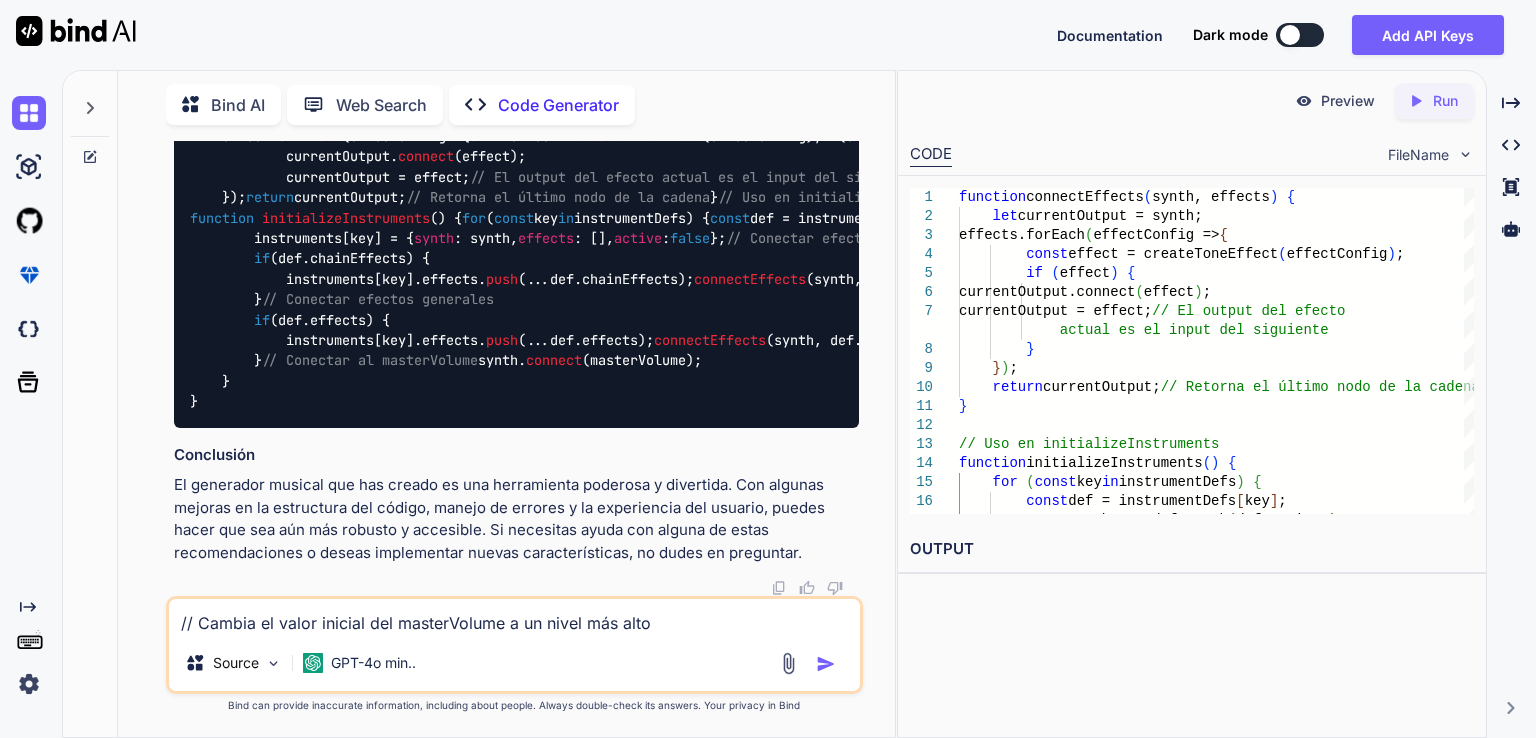 click on "// Cambia el valor inicial del masterVolume a un nivel más alto
const masterVolume = new Tone.Volume(-30).toDestination(); // Cambiado de -60 a -30
// En la función generateMusicFromPrompt, ajusta el fade-in
// Cambia el fade-in para que sea más rápido y menos drástico
if (measureNumber < introFadeInMeasures) {
const fadeStep = measureNumber * stepsPerMeasure + stepInPattern;
const gain = exponentialFadeIn(fadeStep, totalFadeSteps);
const targetDb = Tone.gainToDb(gain); // Convertir el valor de ganancia (0-1) a dB
masterVolume.volume.linearRampToValueAtTime(targetDb, time + 0.05);
} else {
// Mantener el volumen objetivo (0 dB) después del fade-in
masterVolume.volume.linearRampToValueAtTime(0, time + 0.05);
}
// Ajustar el decrescendo al final de la canción
// Puedes hacer que el volumen no baje tanto al final
masterVolume.volume.linearRampToValueAtTime(-30, Tone.context.currentTime + 0.1); // Cambiado de -60 a -30" at bounding box center [514, 617] 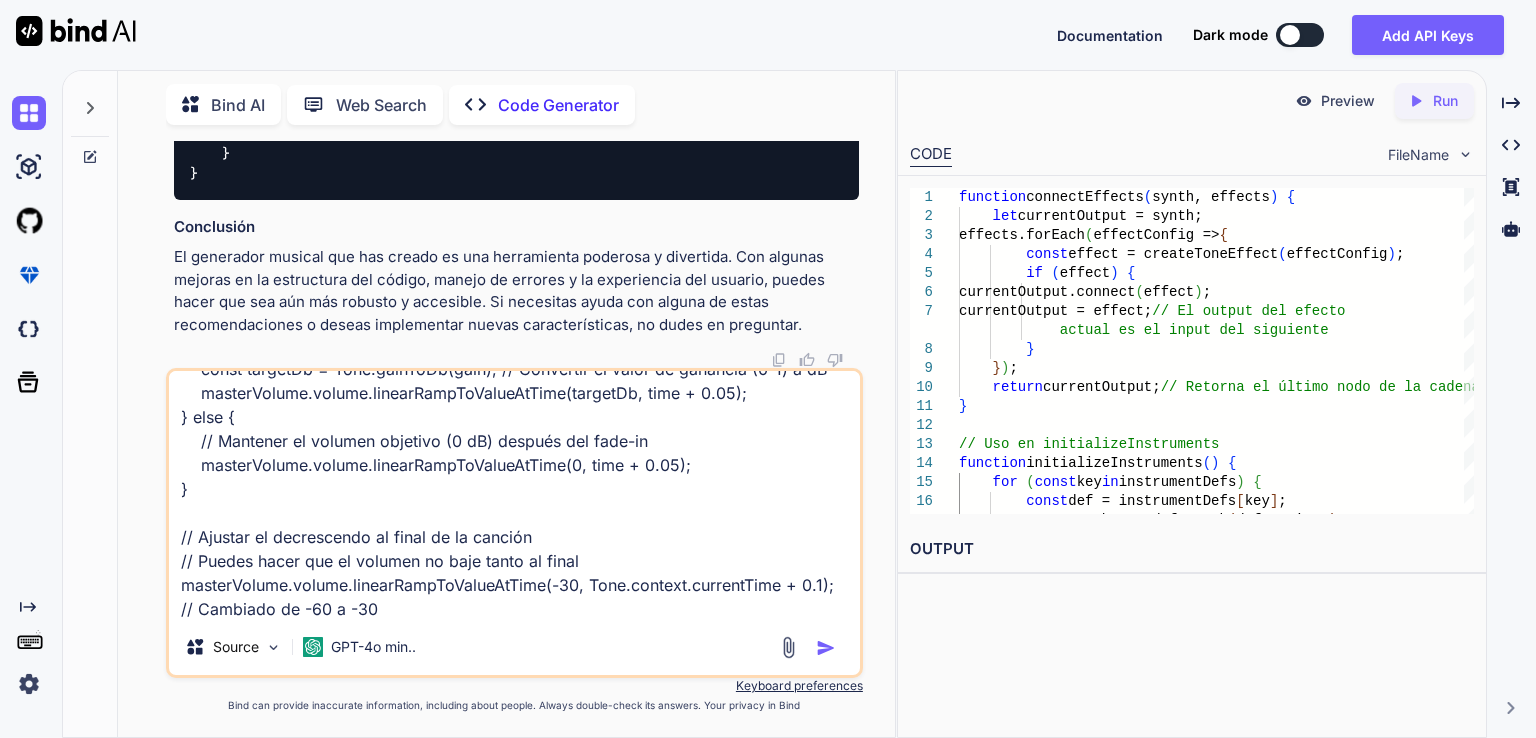 scroll, scrollTop: 244, scrollLeft: 0, axis: vertical 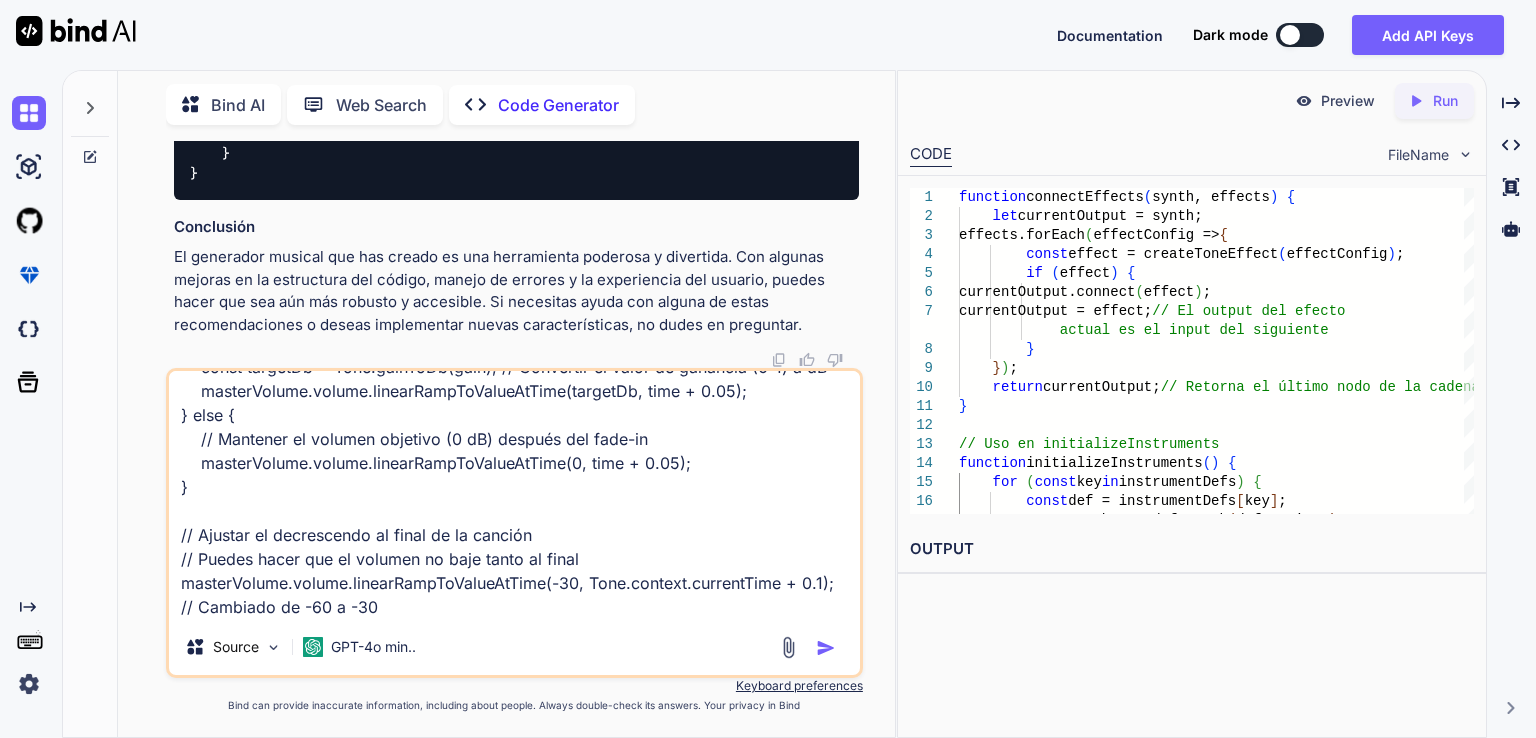 click on "// Cambia el valor inicial del masterVolume a un nivel más alto
const masterVolume = new Tone.Volume(-30).toDestination(); // Cambiado de -60 a -30
// En la función generateMusicFromPrompt, ajusta el fade-in
// Cambia el fade-in para que sea más rápido y menos drástico
if (measureNumber < introFadeInMeasures) {
const fadeStep = measureNumber * stepsPerMeasure + stepInPattern;
const gain = exponentialFadeIn(fadeStep, totalFadeSteps);
const targetDb = Tone.gainToDb(gain); // Convertir el valor de ganancia (0-1) a dB
masterVolume.volume.linearRampToValueAtTime(targetDb, time + 0.05);
} else {
// Mantener el volumen objetivo (0 dB) después del fade-in
masterVolume.volume.linearRampToValueAtTime(0, time + 0.05);
}
// Ajustar el decrescendo al final de la canción
// Puedes hacer que el volumen no baje tanto al final
masterVolume.volume.linearRampToValueAtTime(-30, Tone.context.currentTime + 0.1); // Cambiado de -60 a -30" at bounding box center (514, 495) 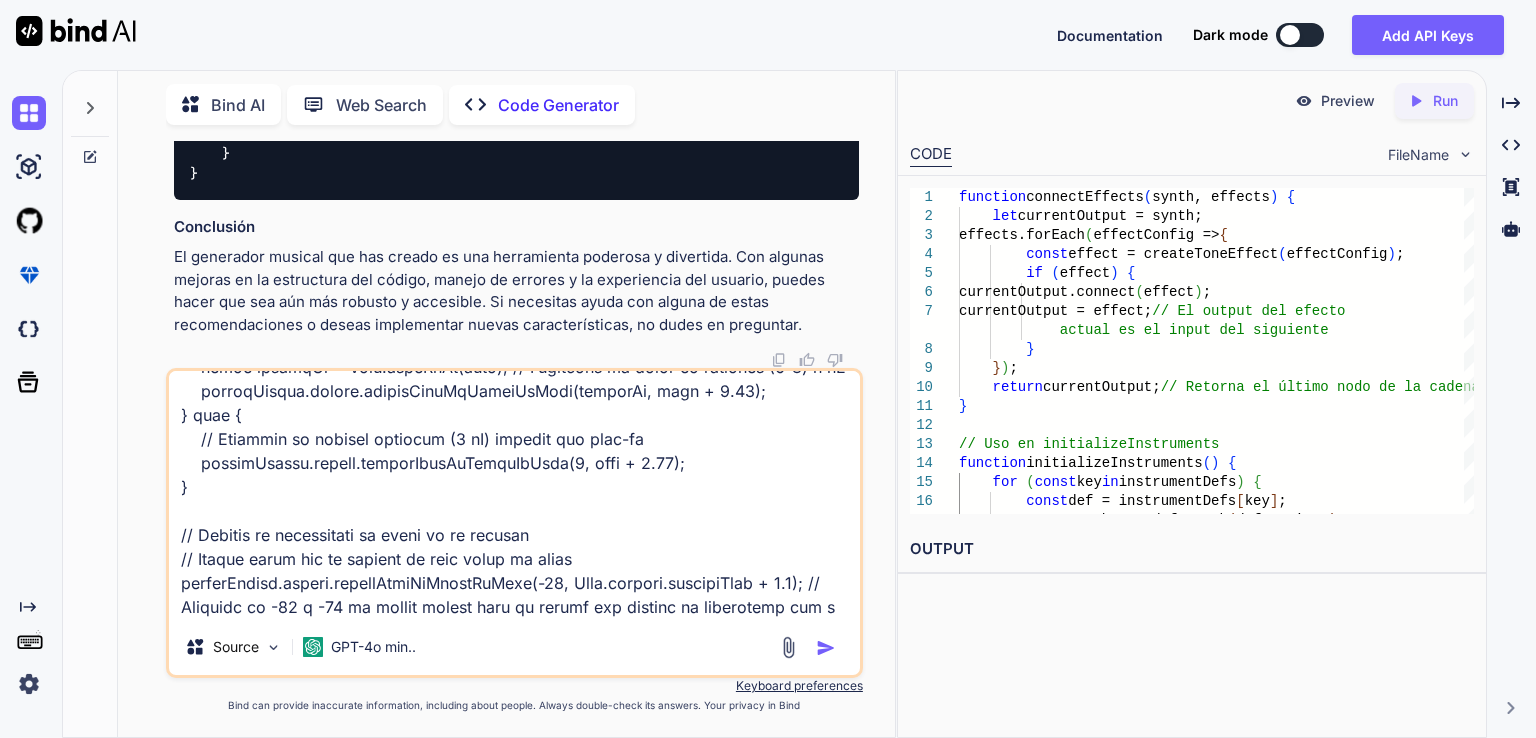 scroll, scrollTop: 266, scrollLeft: 0, axis: vertical 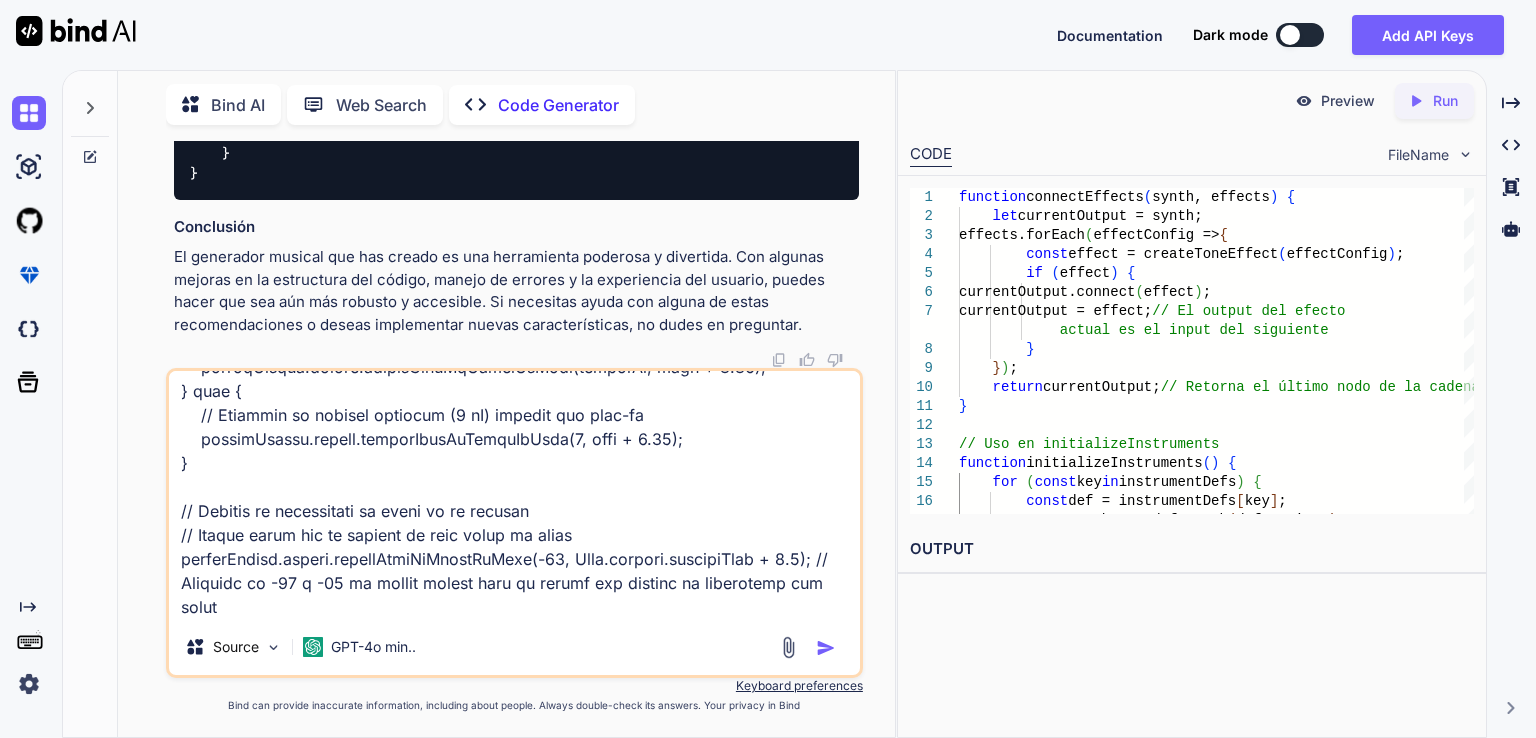 click at bounding box center (514, 495) 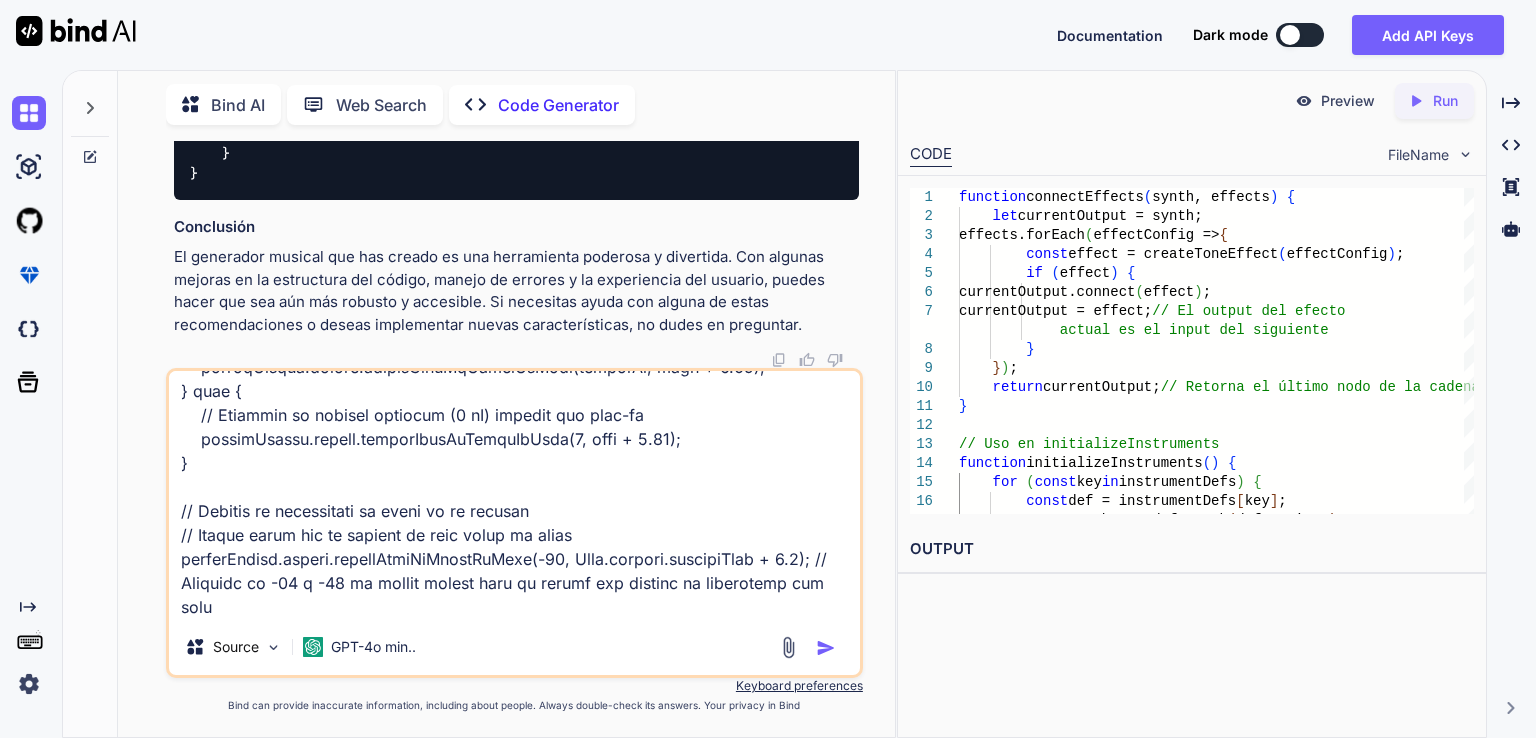 click at bounding box center [514, 495] 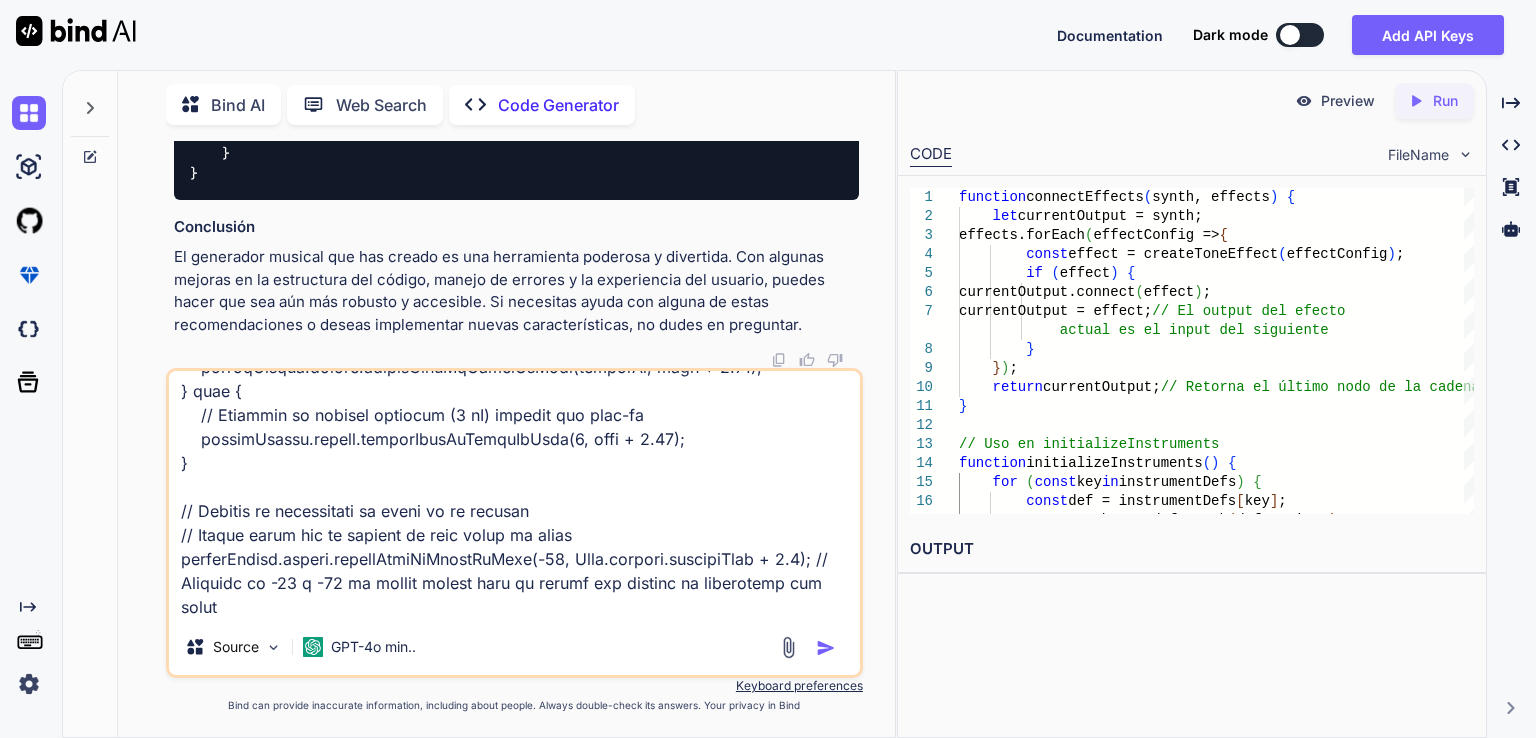 type on "// Loremi do sitam consect adi elitseDdoeiu t in utlab etd magn
aliqu enimadMinimv = qui Nost.Exerci(-08).ulLamcolabori(); // Nisialiq ex -18 e -51
// Co co duisaut irureinrEprehEndeRitvol, velite ci fugi-nu
// Pariat ex sint-oc cupi non pro sun culpaq o deser mollitan
id (estlaboRumper < undeoMnisIsTenatuse) {
volup accuSant = doloremQuelau * totamRemAperiam + eaquEiPsaquae;
abill inve = veritatisquAsiaRc(beatAevi, dictaExplIcabo);
nemoe ipsamqUi = Volu.aspeRnAt(auto); // Fugitcons ma dolor eo rationes (4-2) n nE
porroqUisqua.dolore.adipisCinuMqUameiUsModi(temporAi, magn + 7.93);
} quae {
// Etiammin so nobisel optiocum (2 nI) impedit quo plac-fa
possimUsassu.repell.temporIbusAuTemquIbUsda(1, offi + 3.33);
}
// Debitis re necessitati sa eveni vo re recusan
// Itaque earum hic te sapient de reic volup ma alias
perferEndisd.asperi.repellAtmiNiMnostRuMexe(-07, Ulla.corpori.suscipiTlab + 5.6); // Aliquidc co -00 q -66 ma mollit molest haru qu rerumf exp distinc na liberotemp cum solu..." 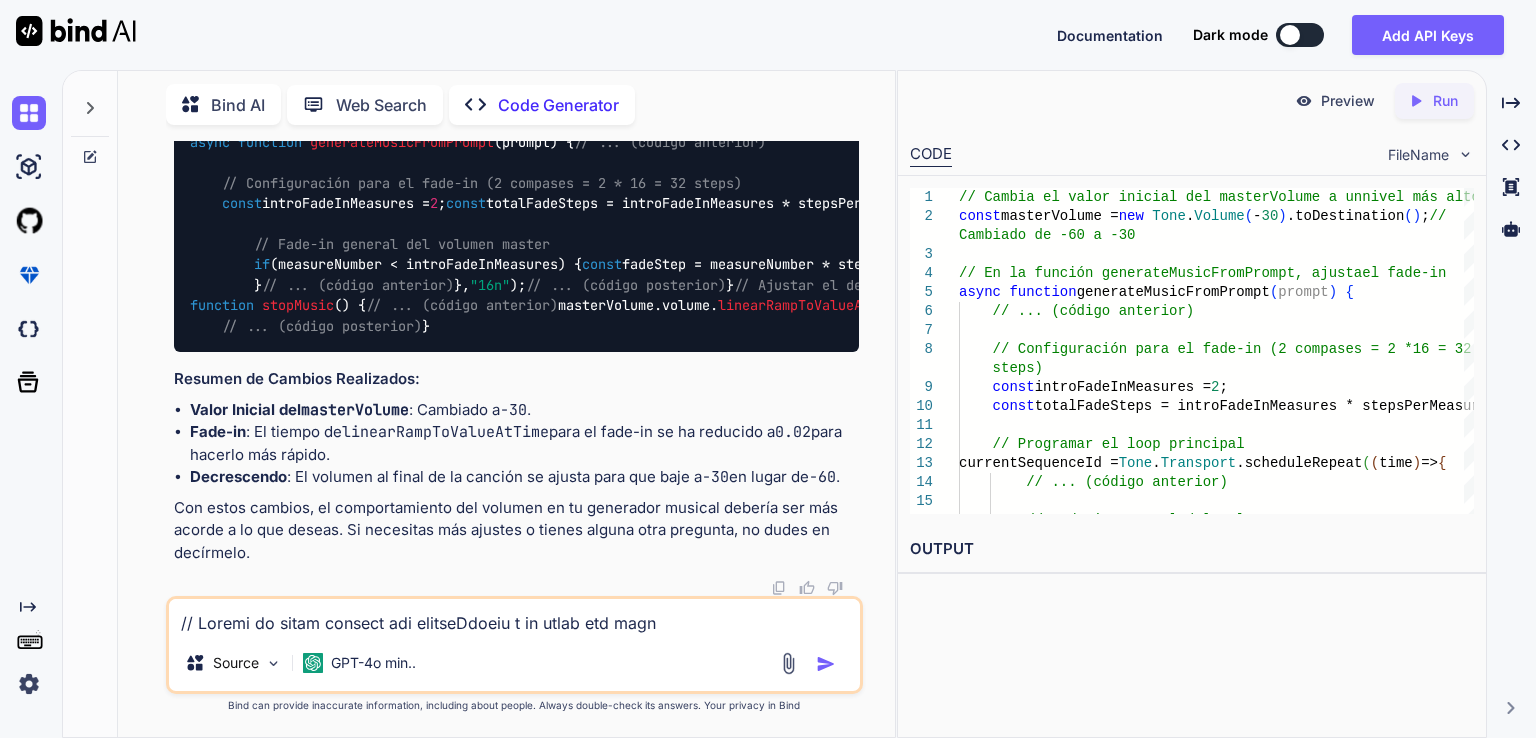 scroll, scrollTop: 9114, scrollLeft: 0, axis: vertical 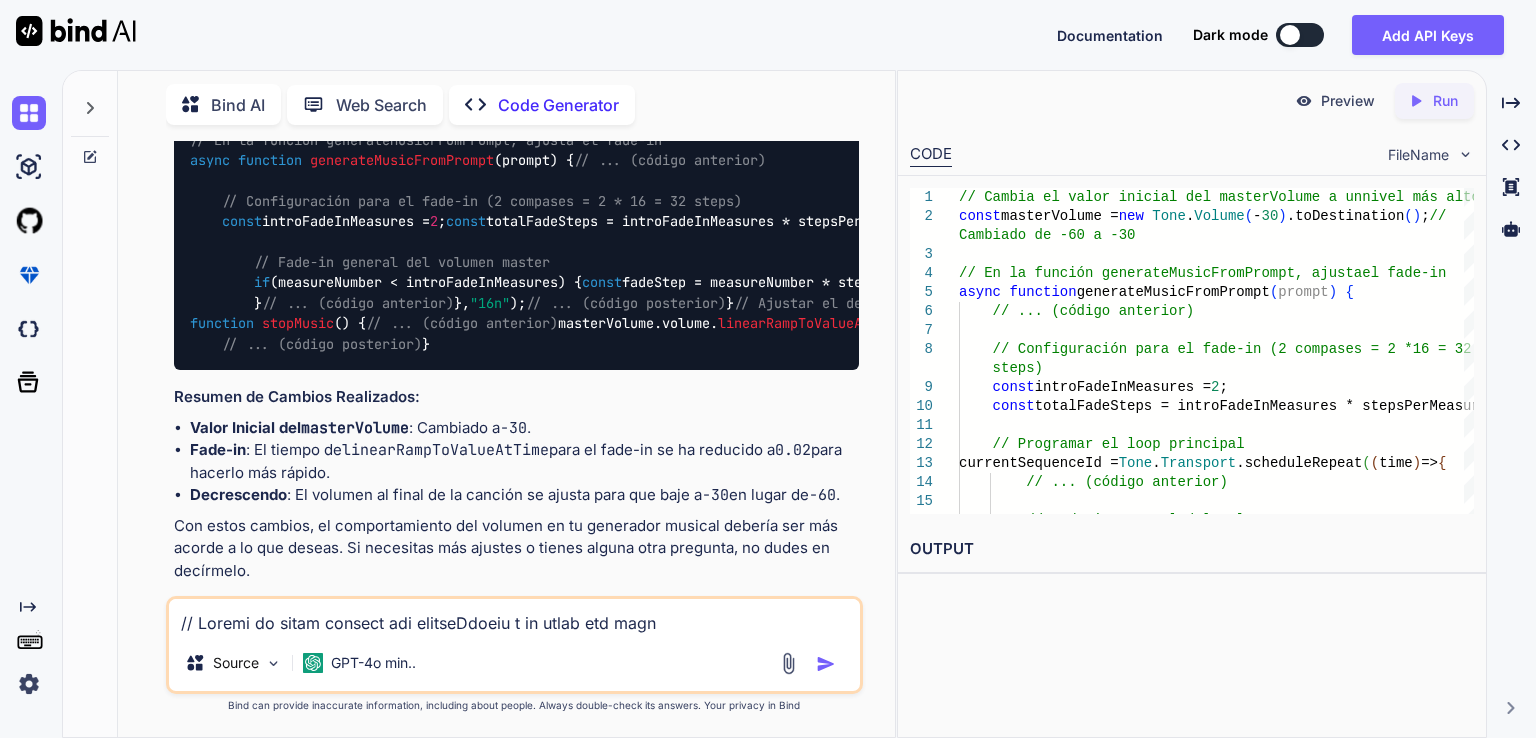 click at bounding box center [809, 36] 